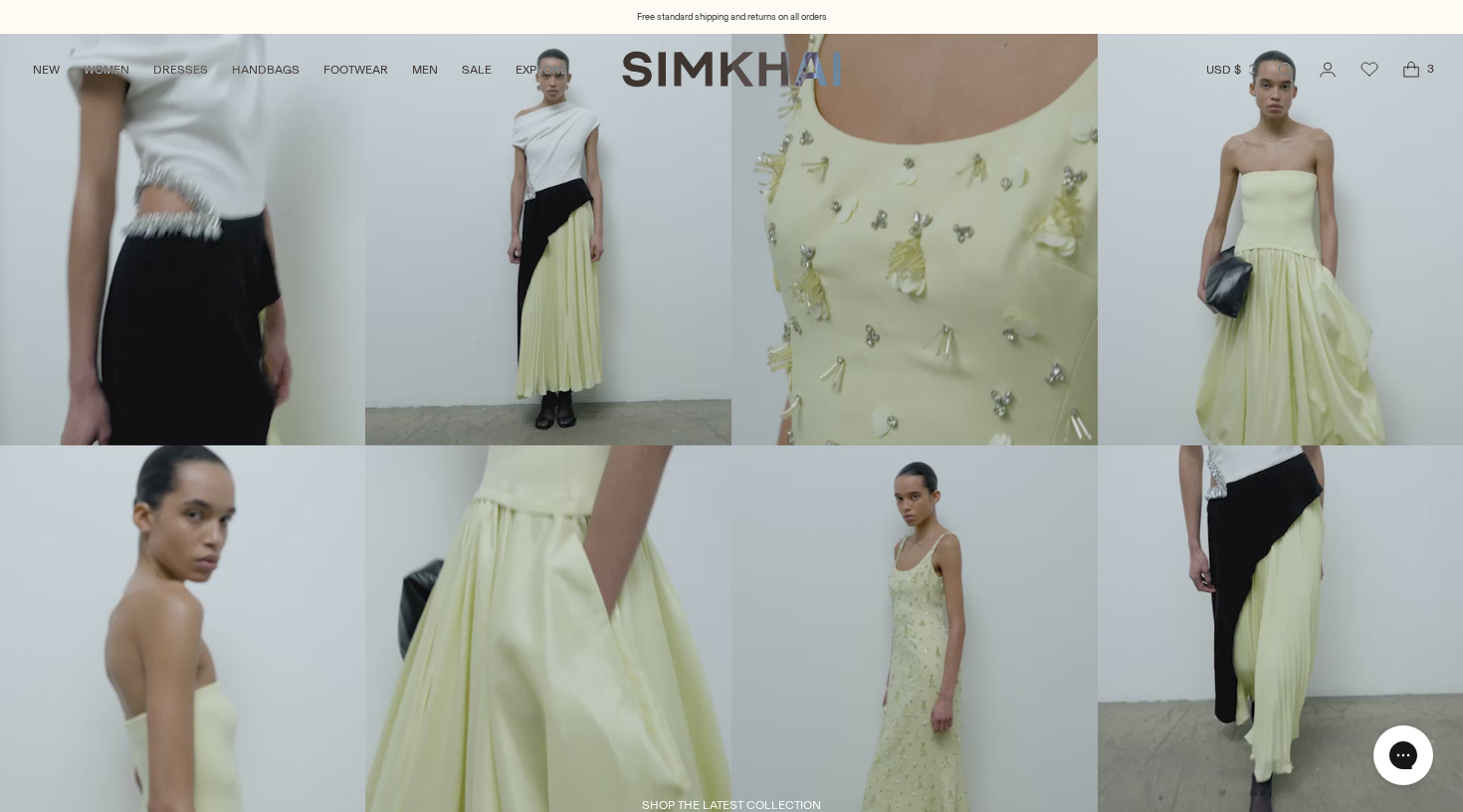 scroll, scrollTop: 0, scrollLeft: 0, axis: both 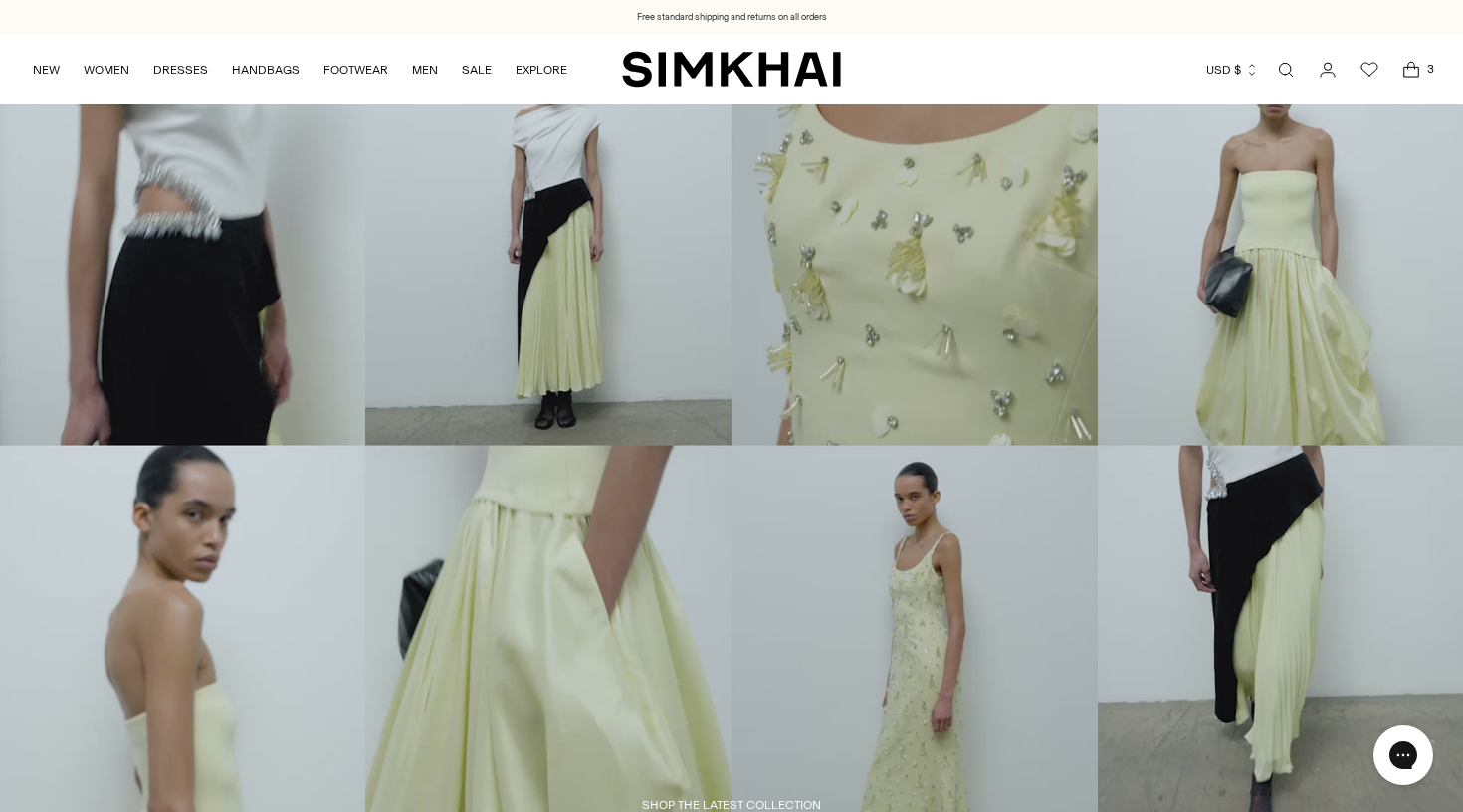 click 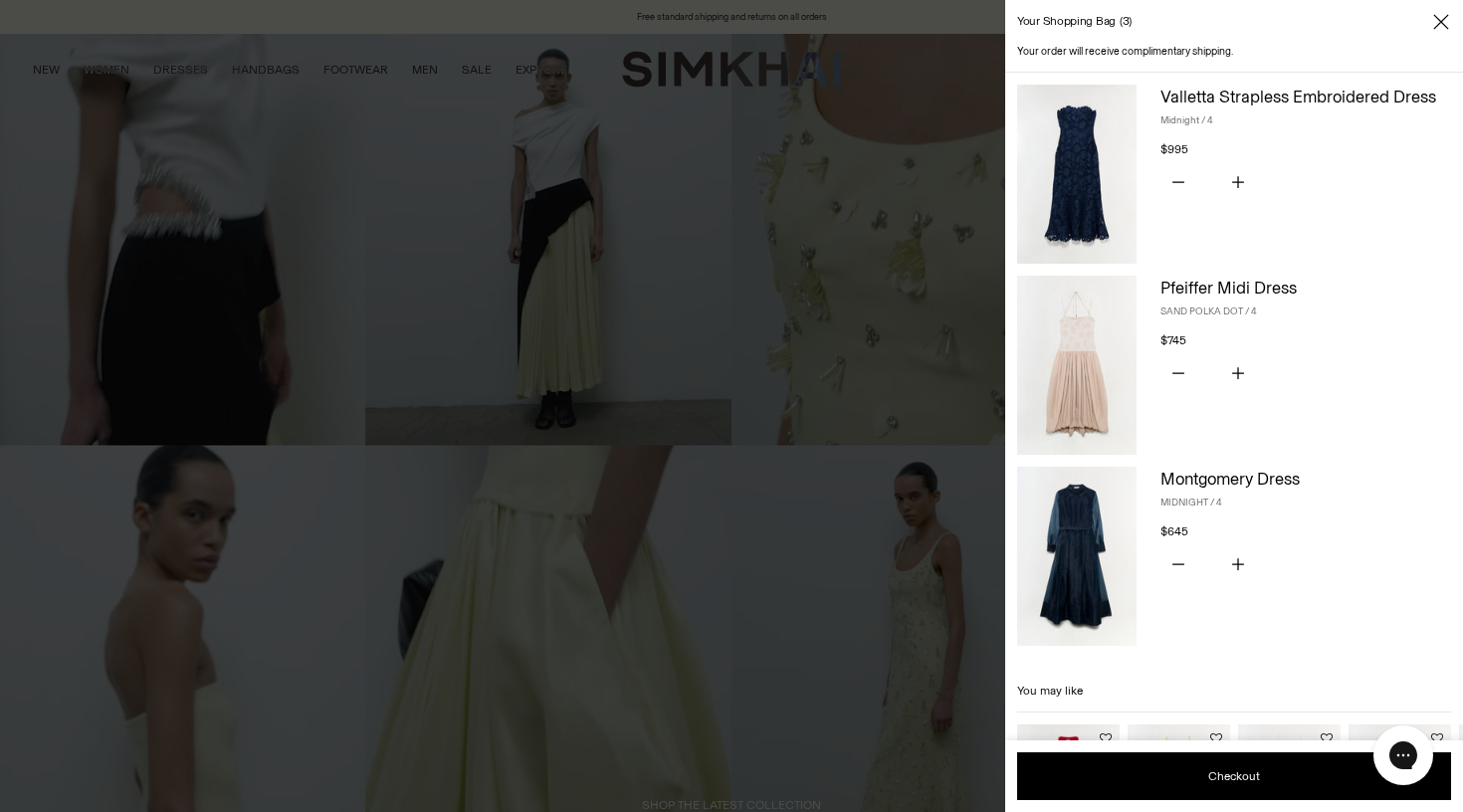 scroll, scrollTop: -1, scrollLeft: 0, axis: vertical 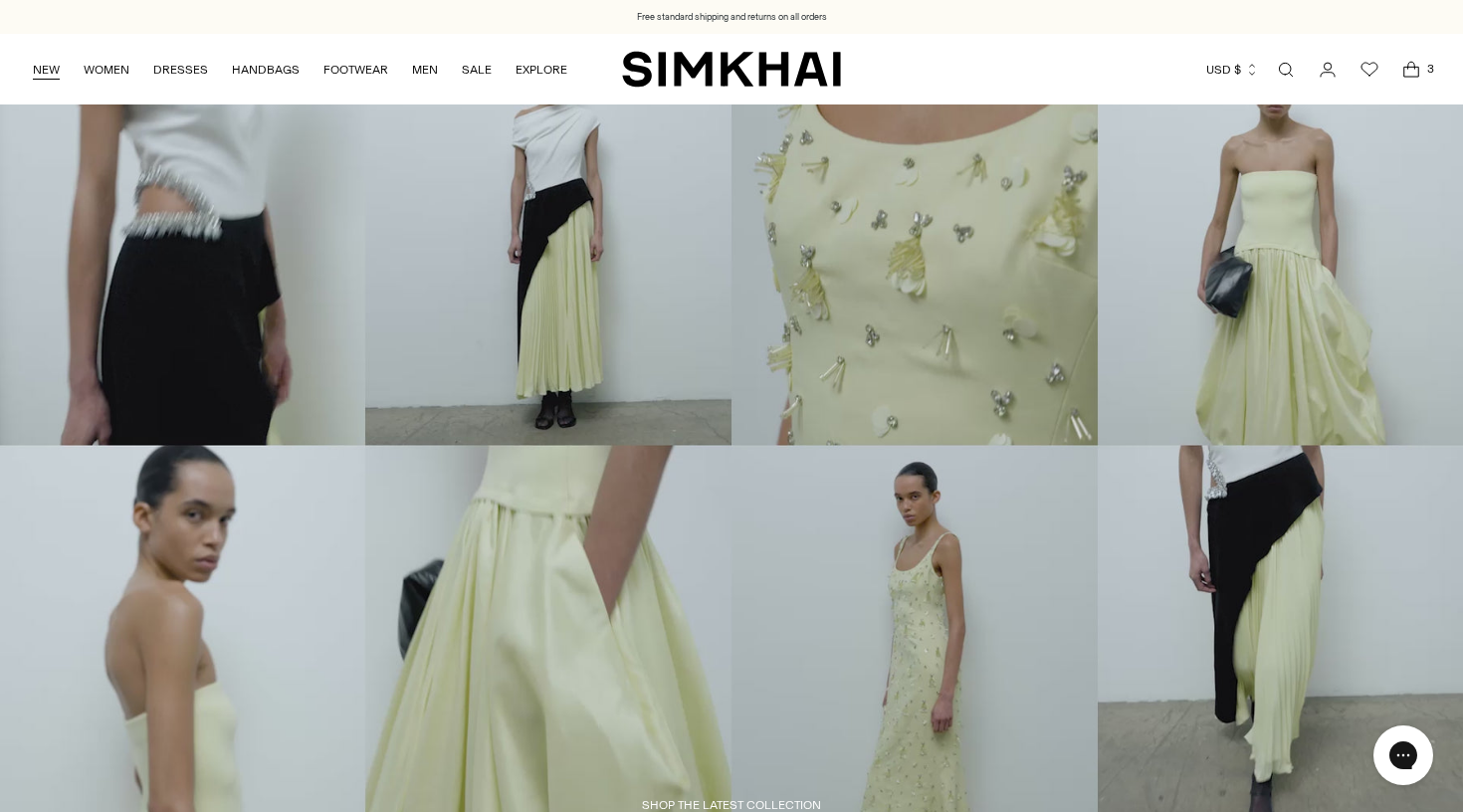 click on "NEW" at bounding box center (46, 70) 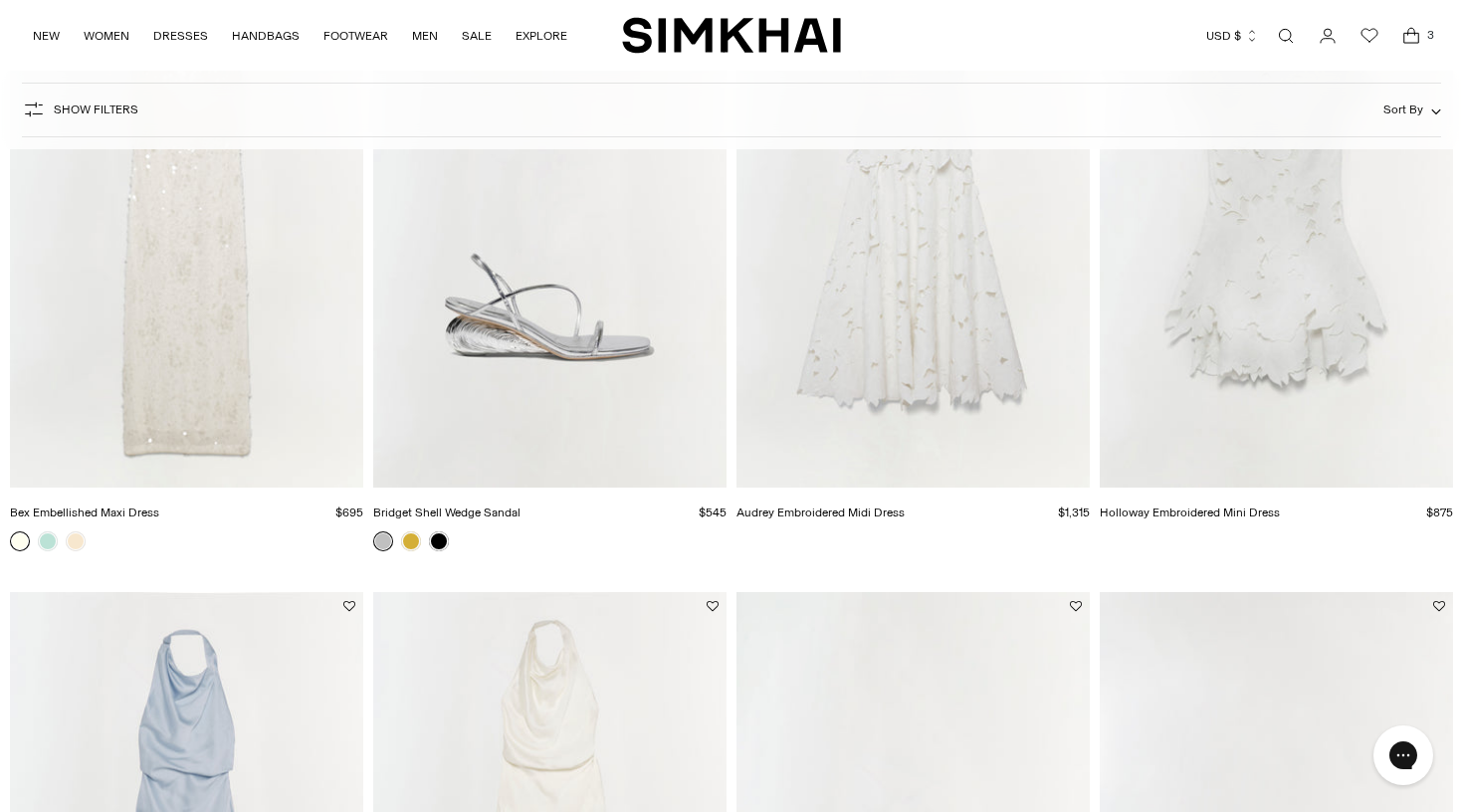 scroll, scrollTop: 111, scrollLeft: 0, axis: vertical 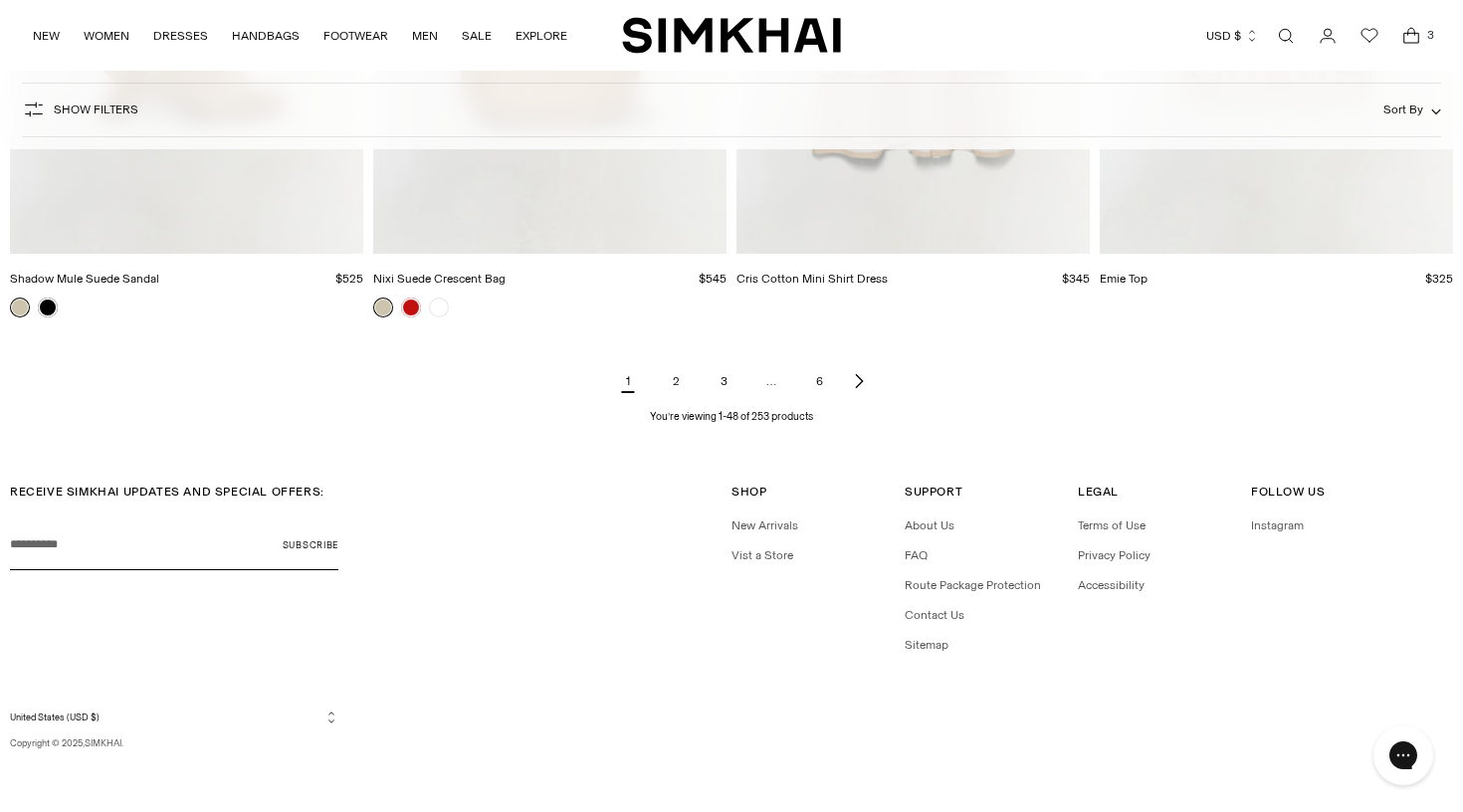 click on "2" at bounding box center (676, 381) 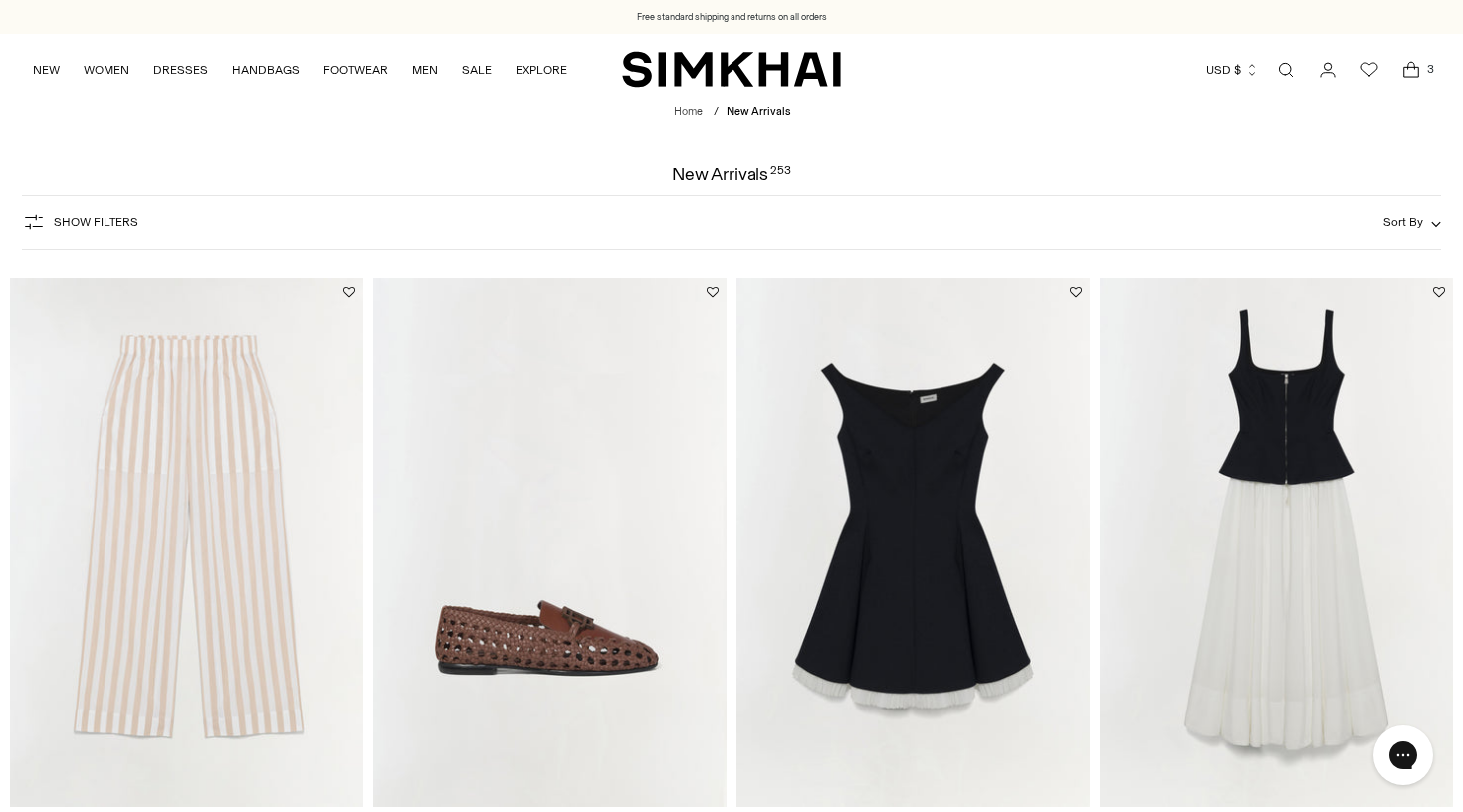 scroll, scrollTop: 0, scrollLeft: 0, axis: both 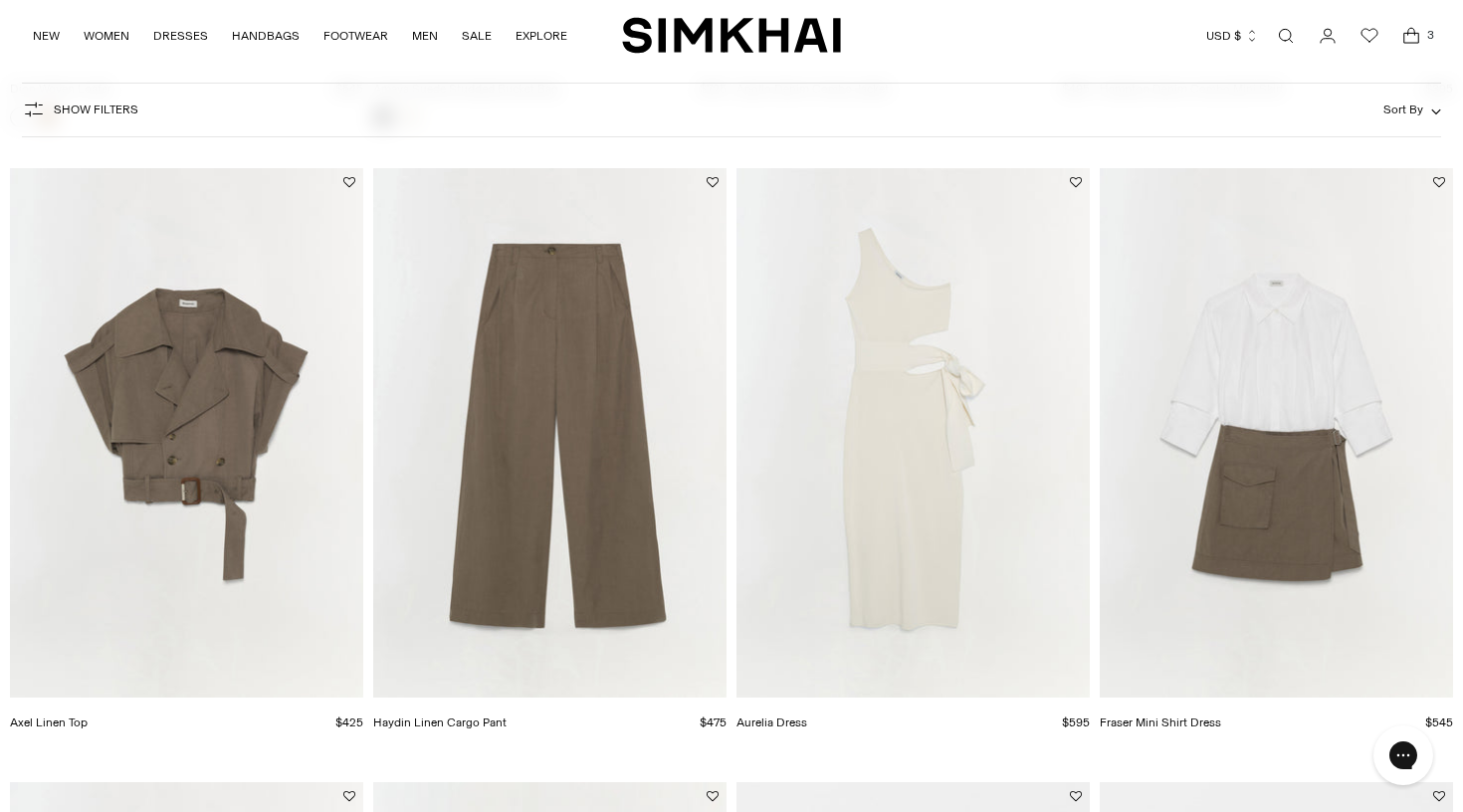click at bounding box center (0, 0) 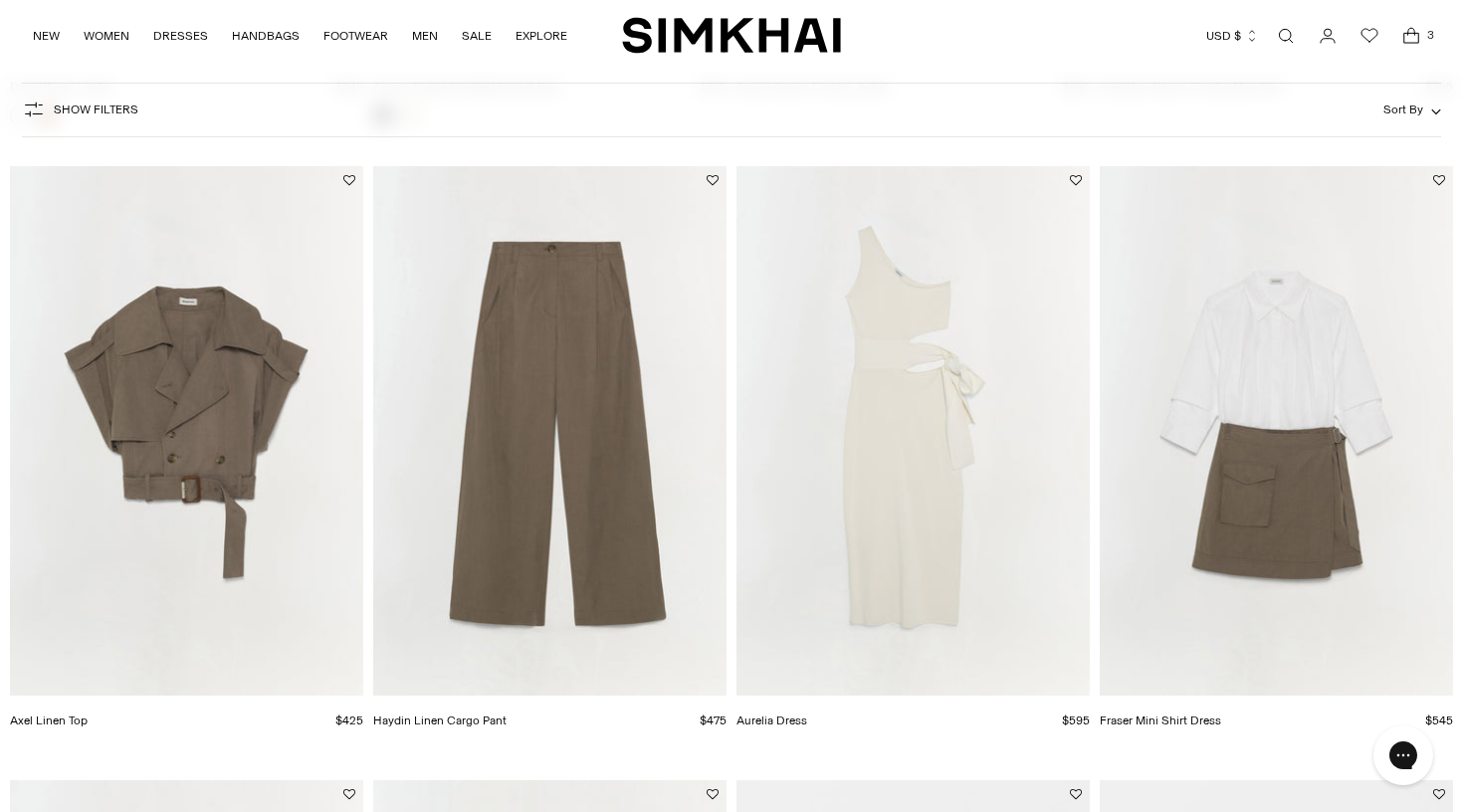 click at bounding box center (0, 0) 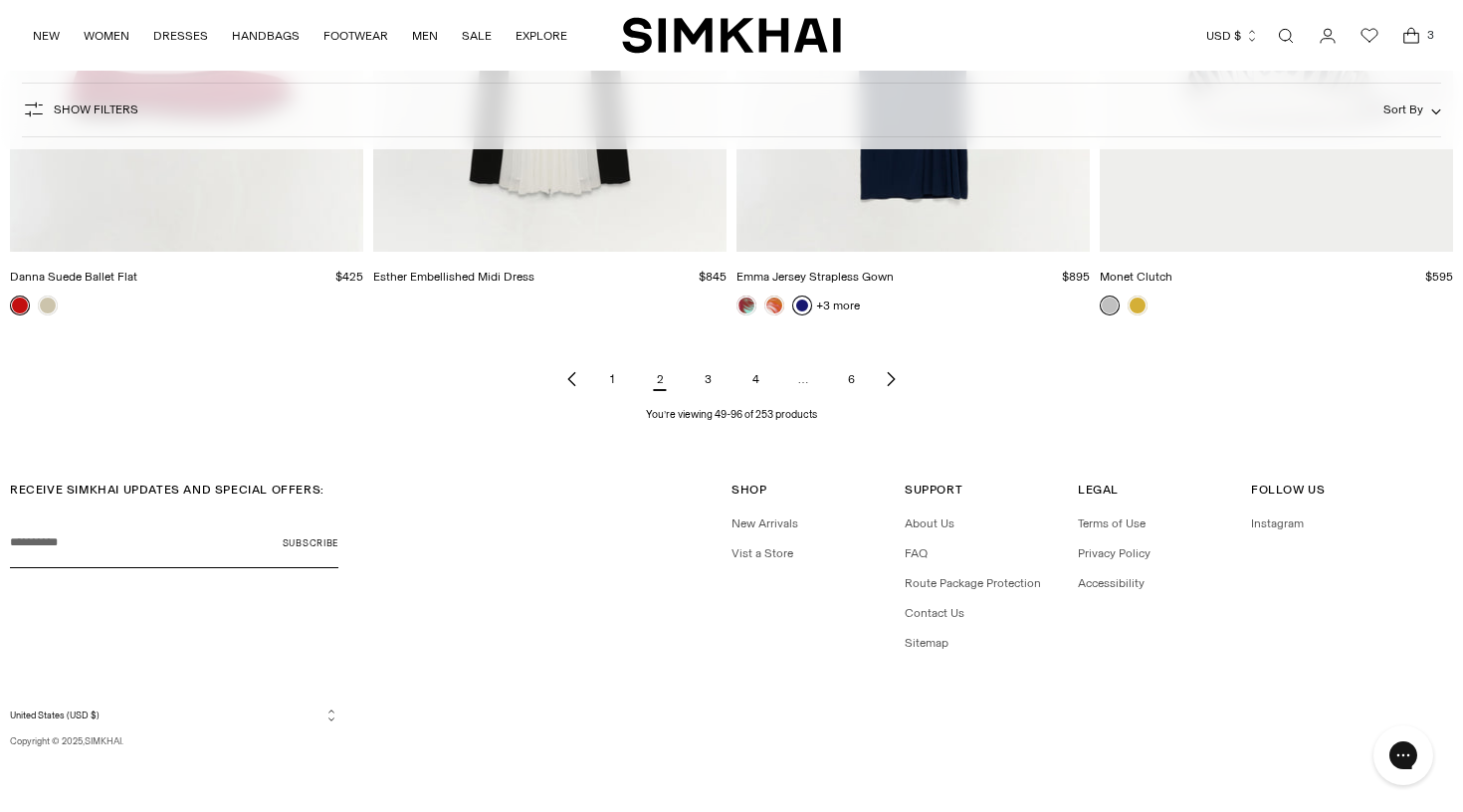 scroll, scrollTop: 7512, scrollLeft: 0, axis: vertical 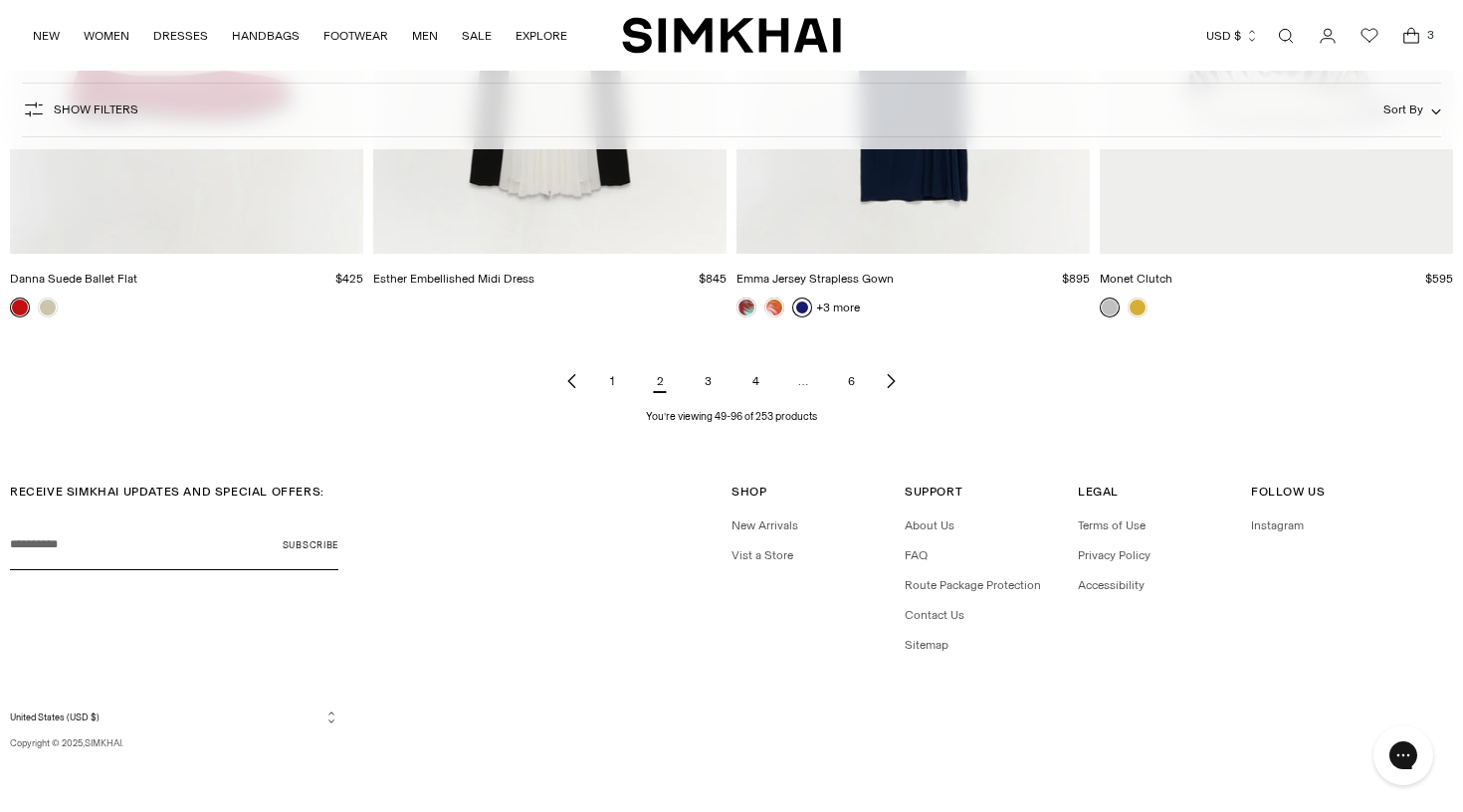 click on "3" at bounding box center (708, 381) 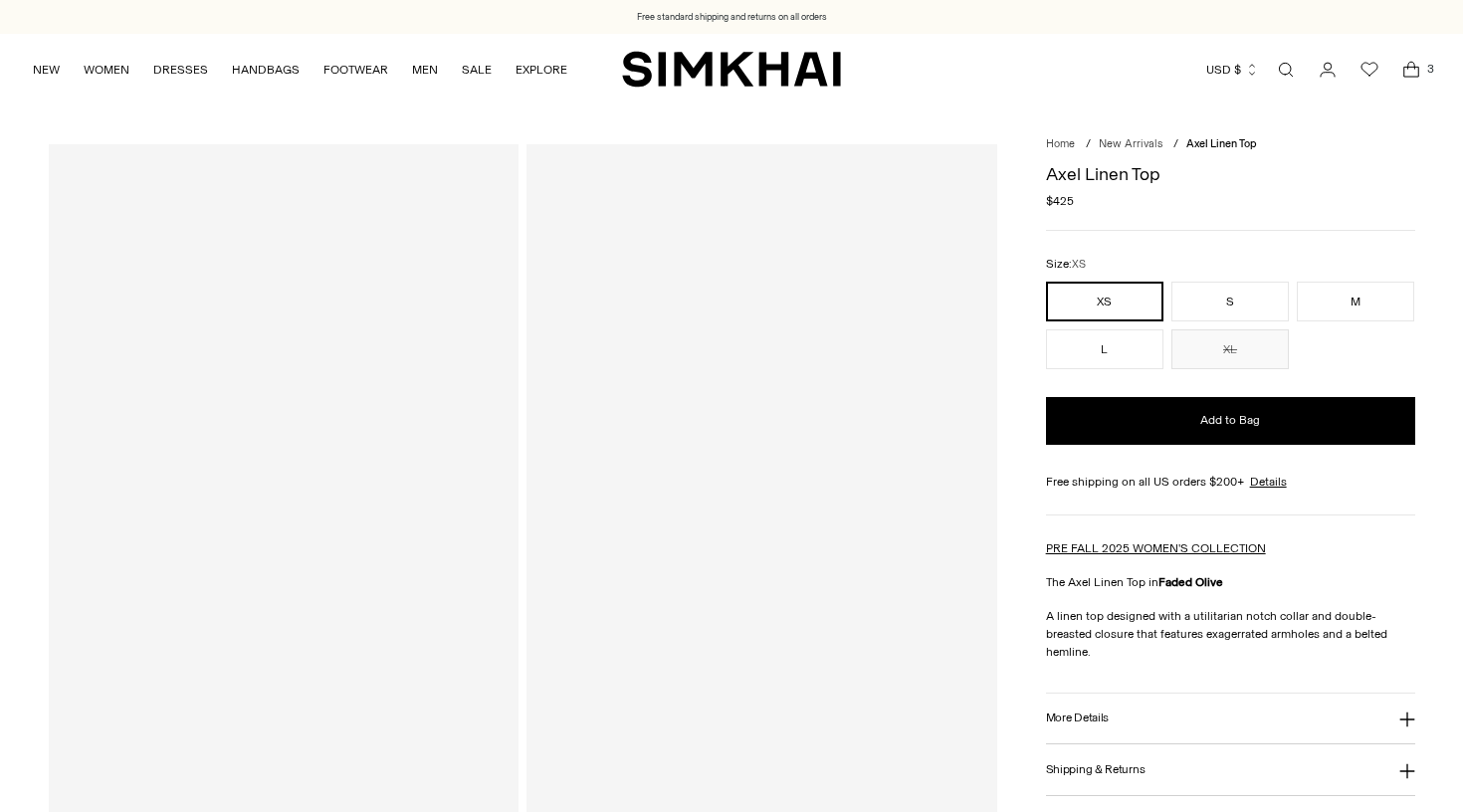 scroll, scrollTop: 0, scrollLeft: 0, axis: both 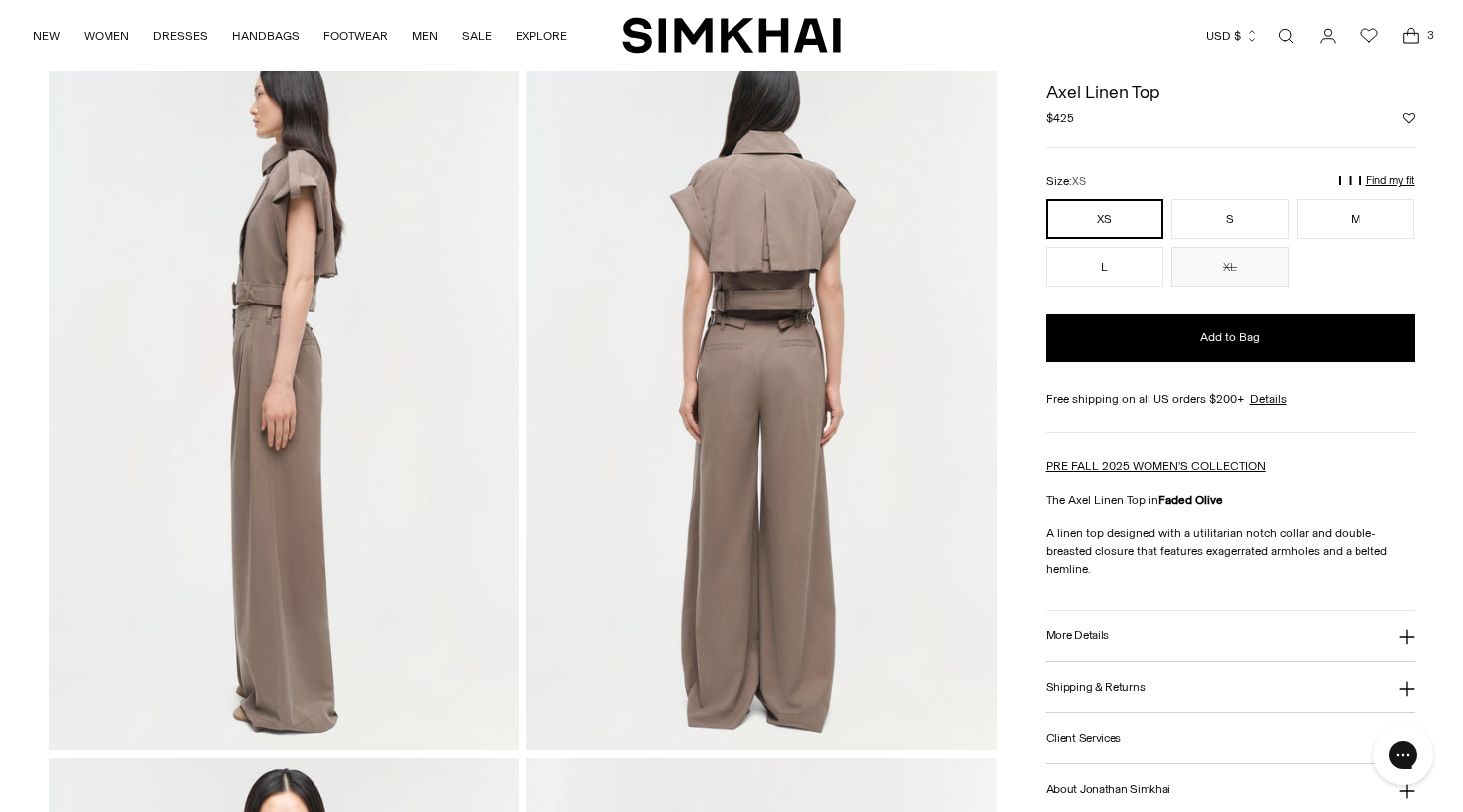 click on "More Details" at bounding box center (1230, 636) 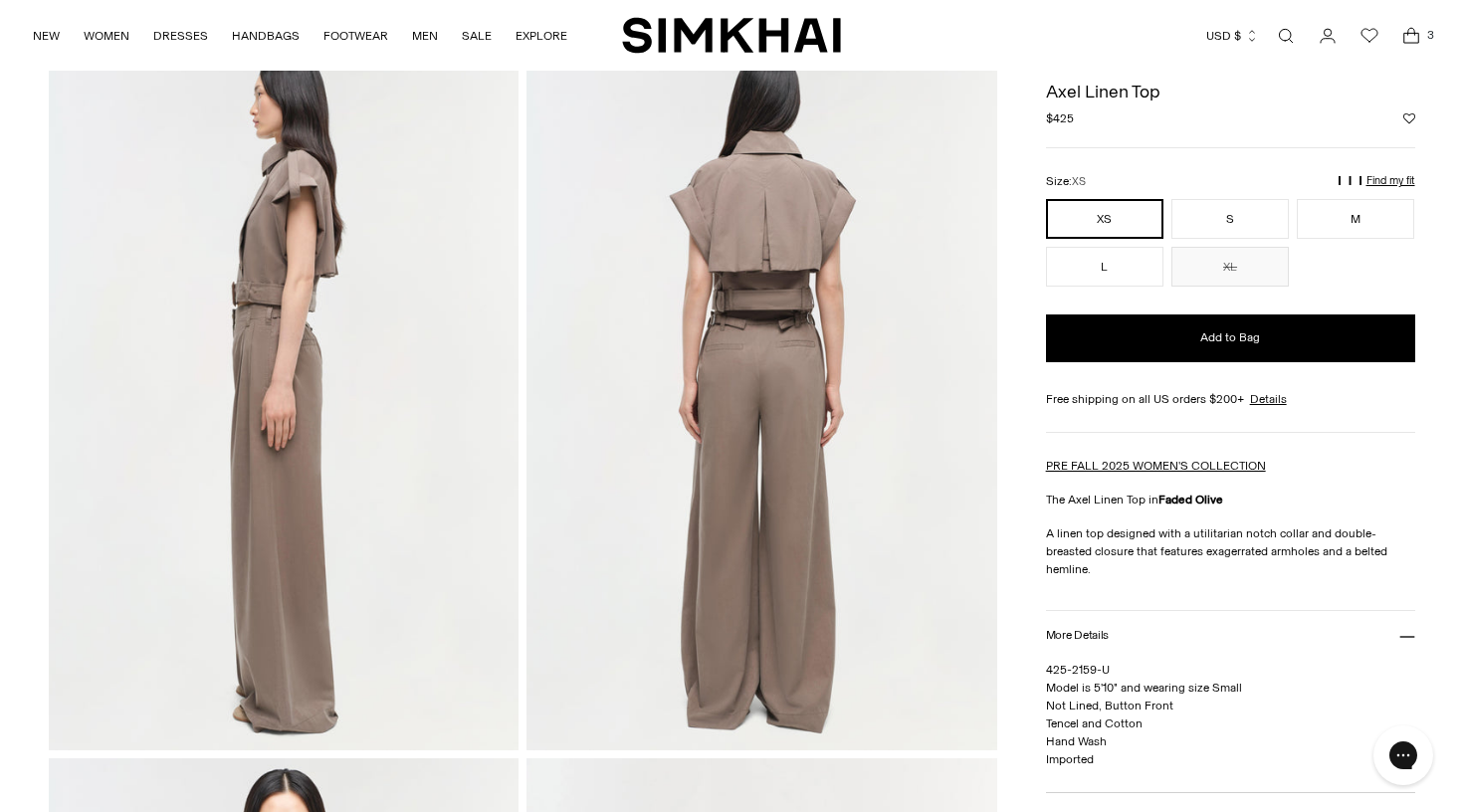 click on "More Details" at bounding box center [1230, 636] 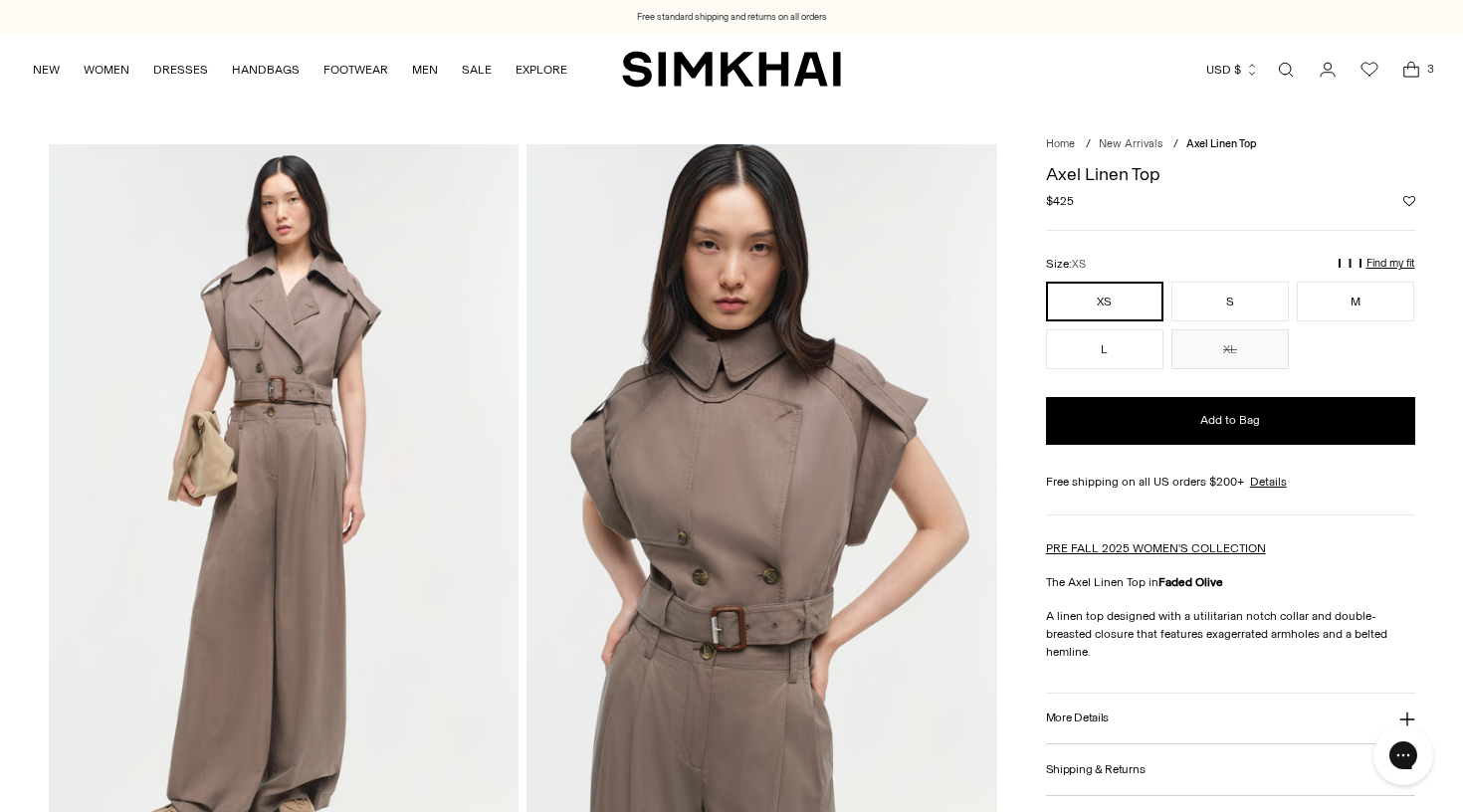 scroll, scrollTop: 0, scrollLeft: 0, axis: both 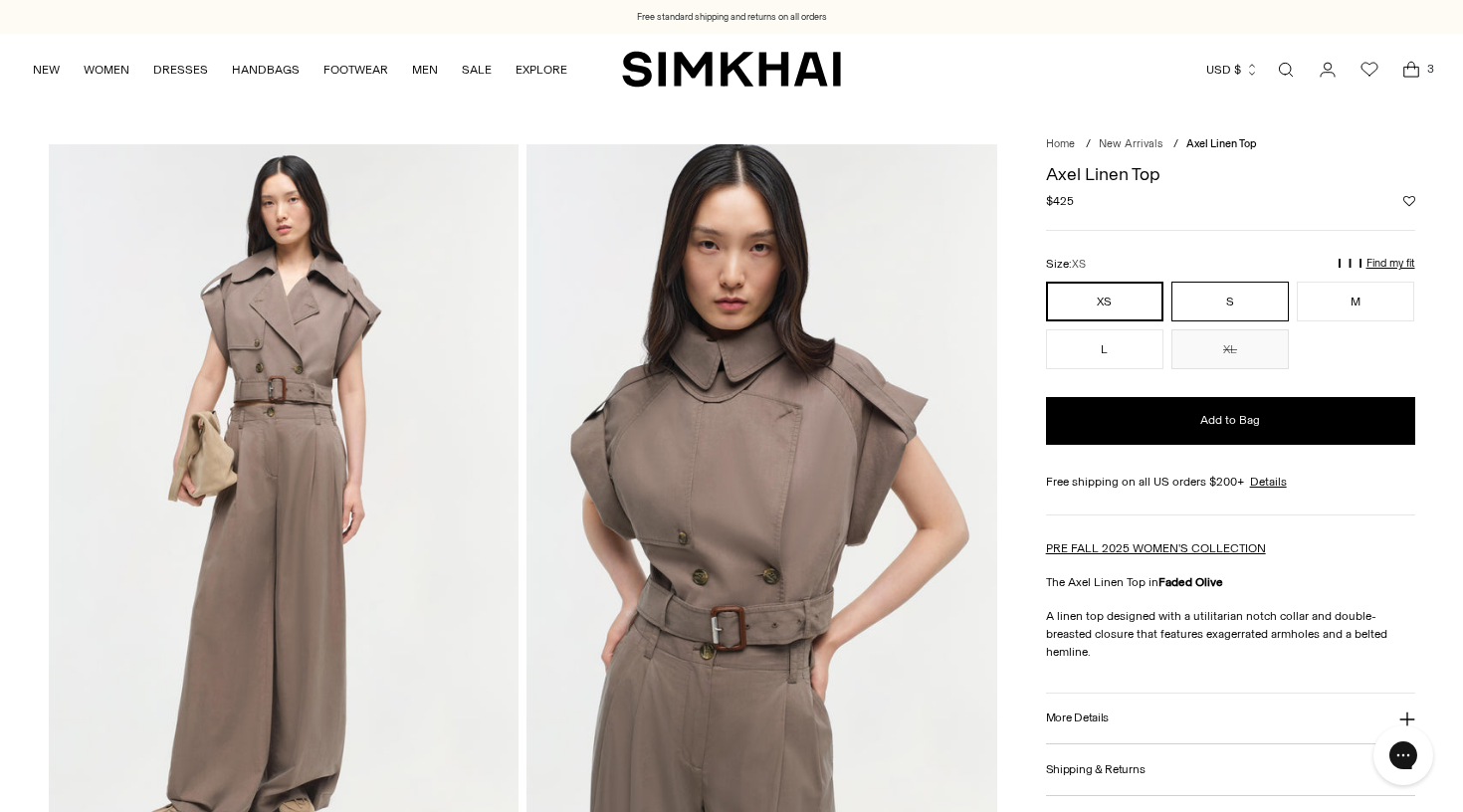 click on "S" at bounding box center [1230, 302] 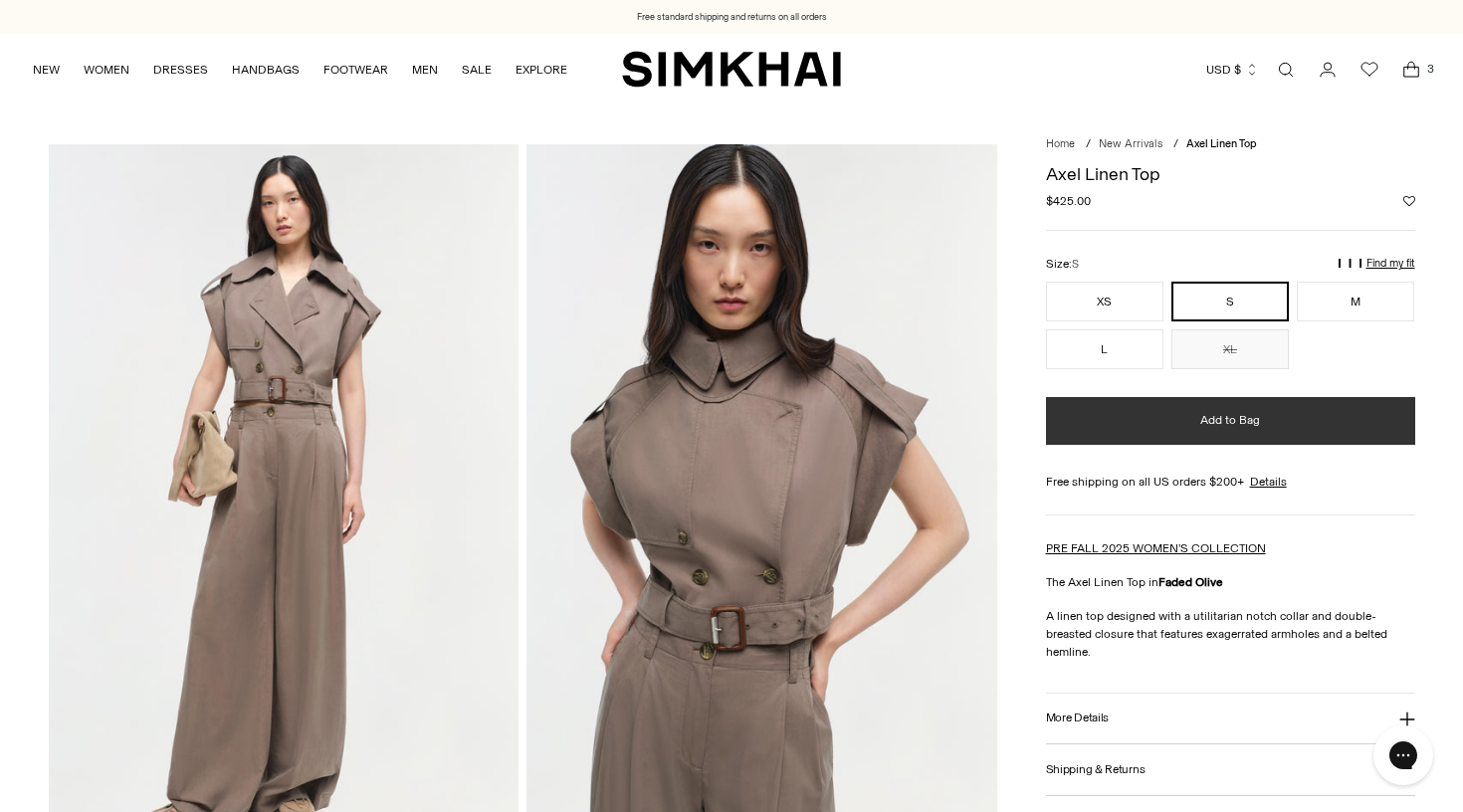 click on "Add to Bag" at bounding box center [1230, 421] 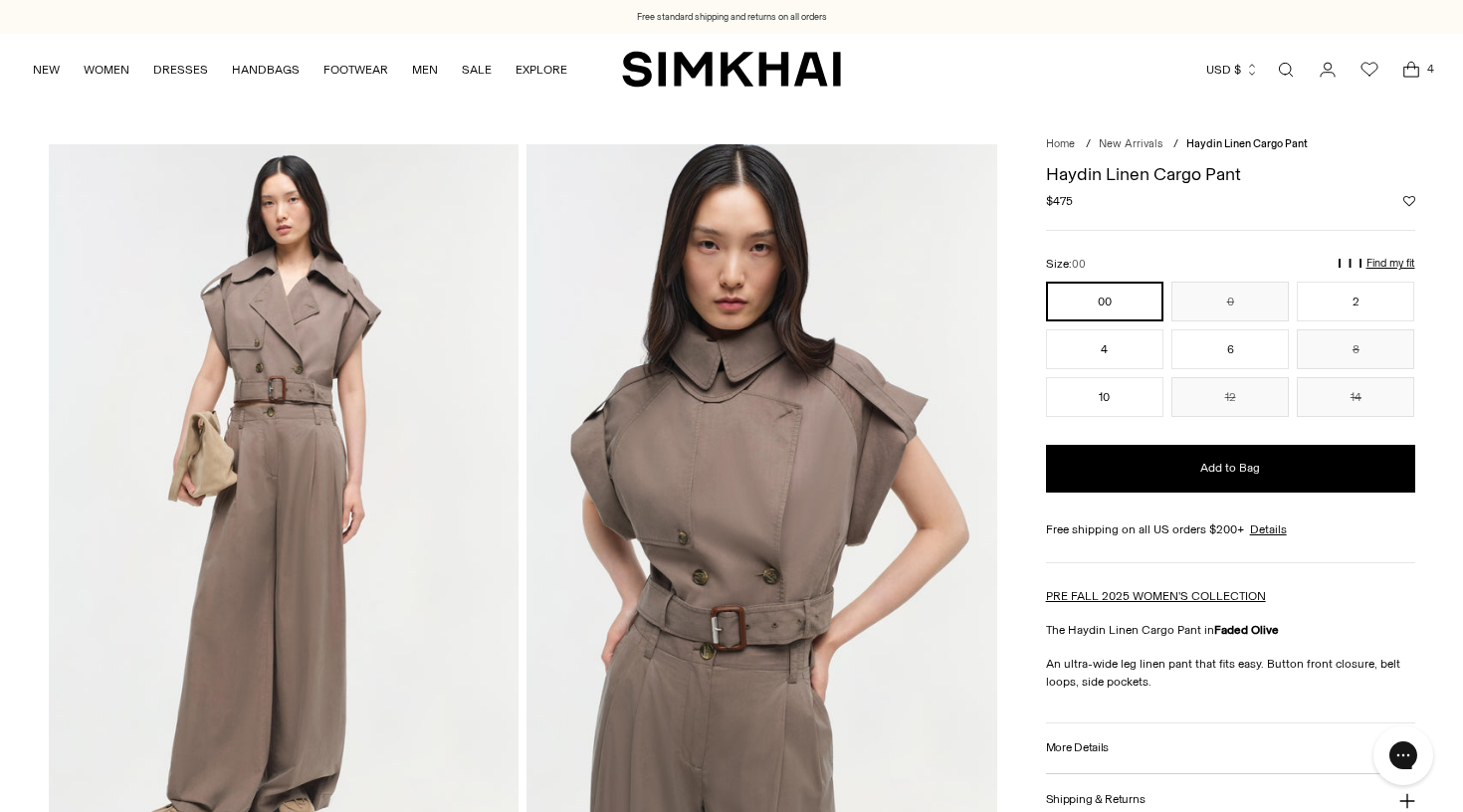 scroll, scrollTop: 0, scrollLeft: 0, axis: both 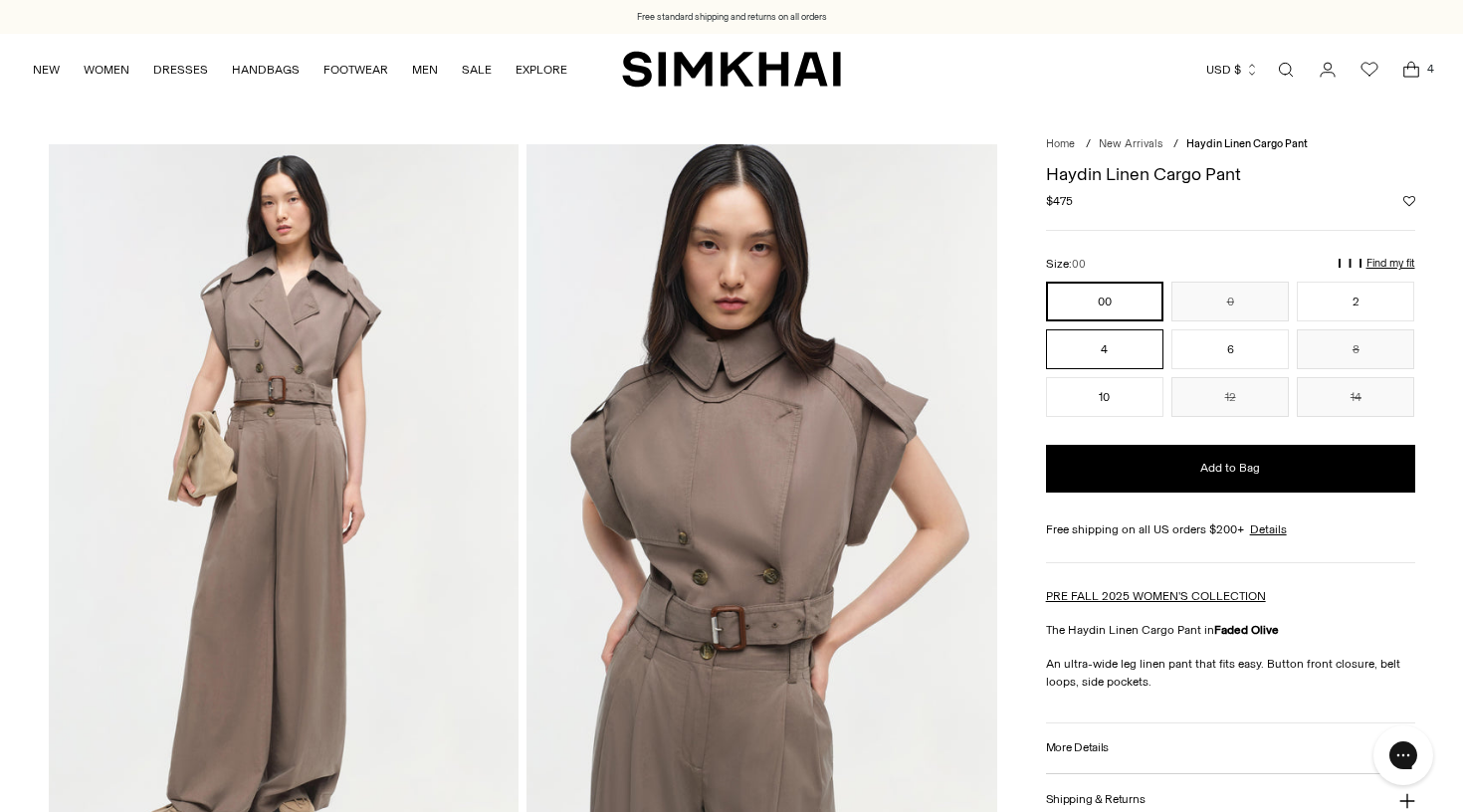 click on "4" at bounding box center [1105, 349] 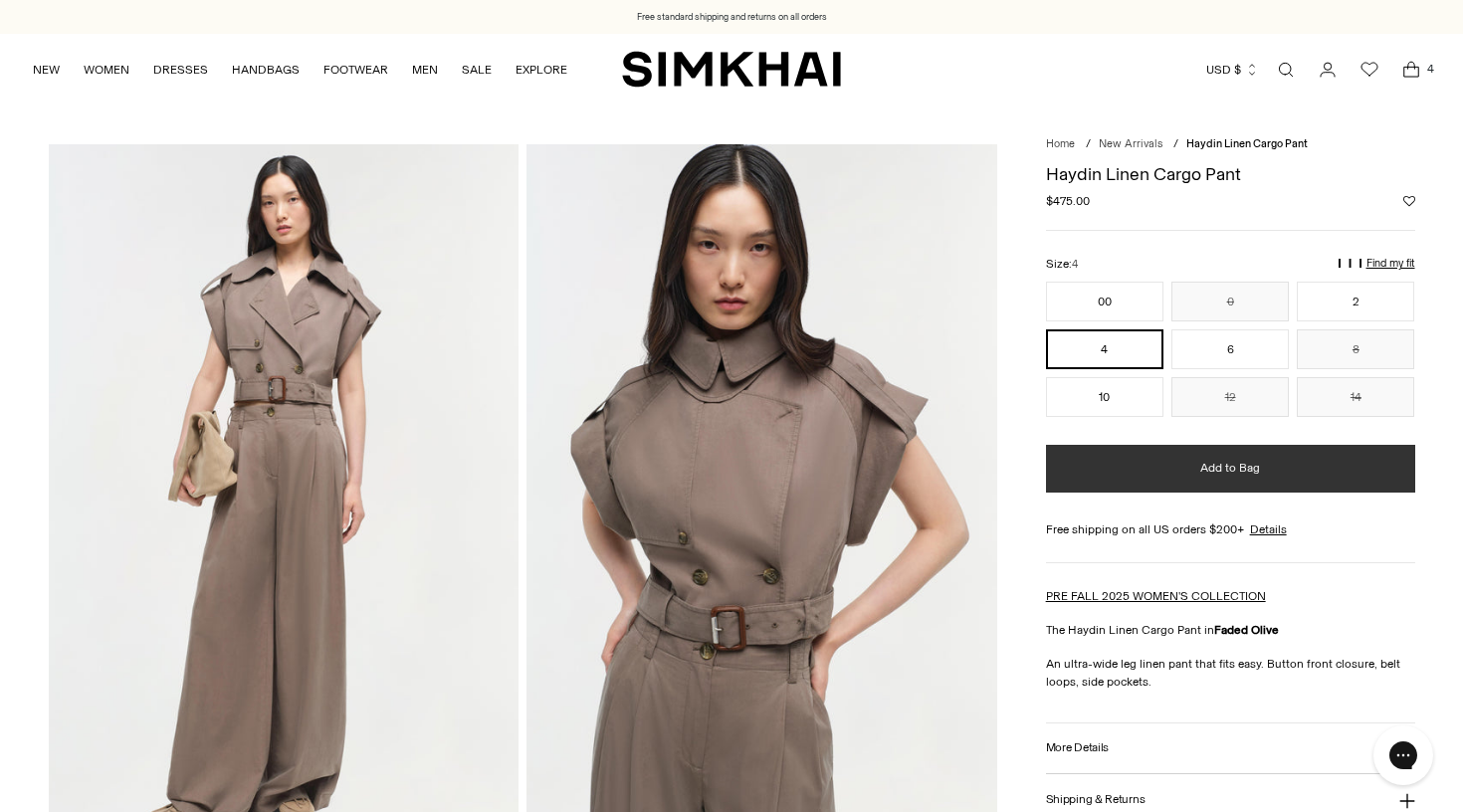 click on "Add to Bag" at bounding box center [1230, 469] 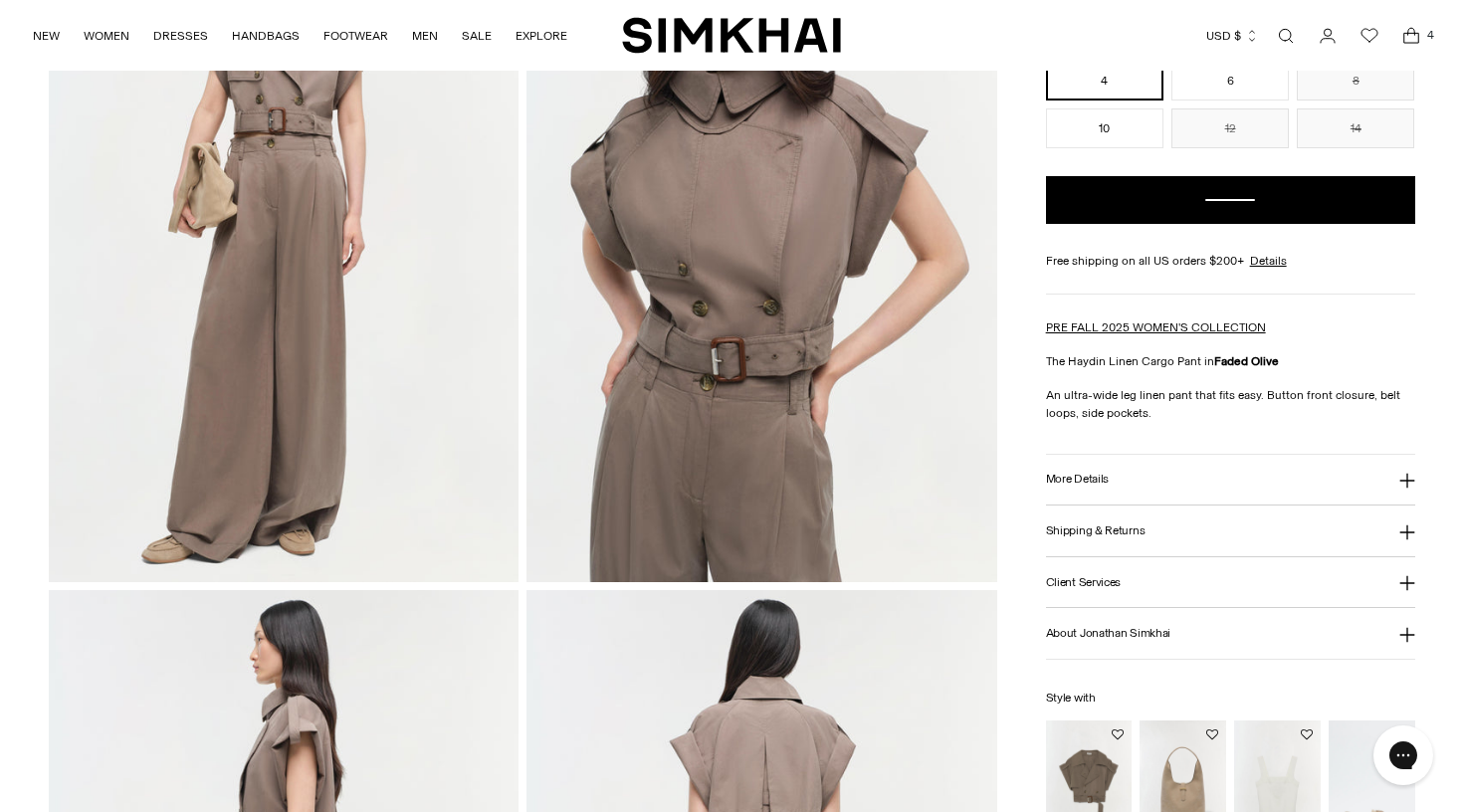 scroll, scrollTop: 323, scrollLeft: 0, axis: vertical 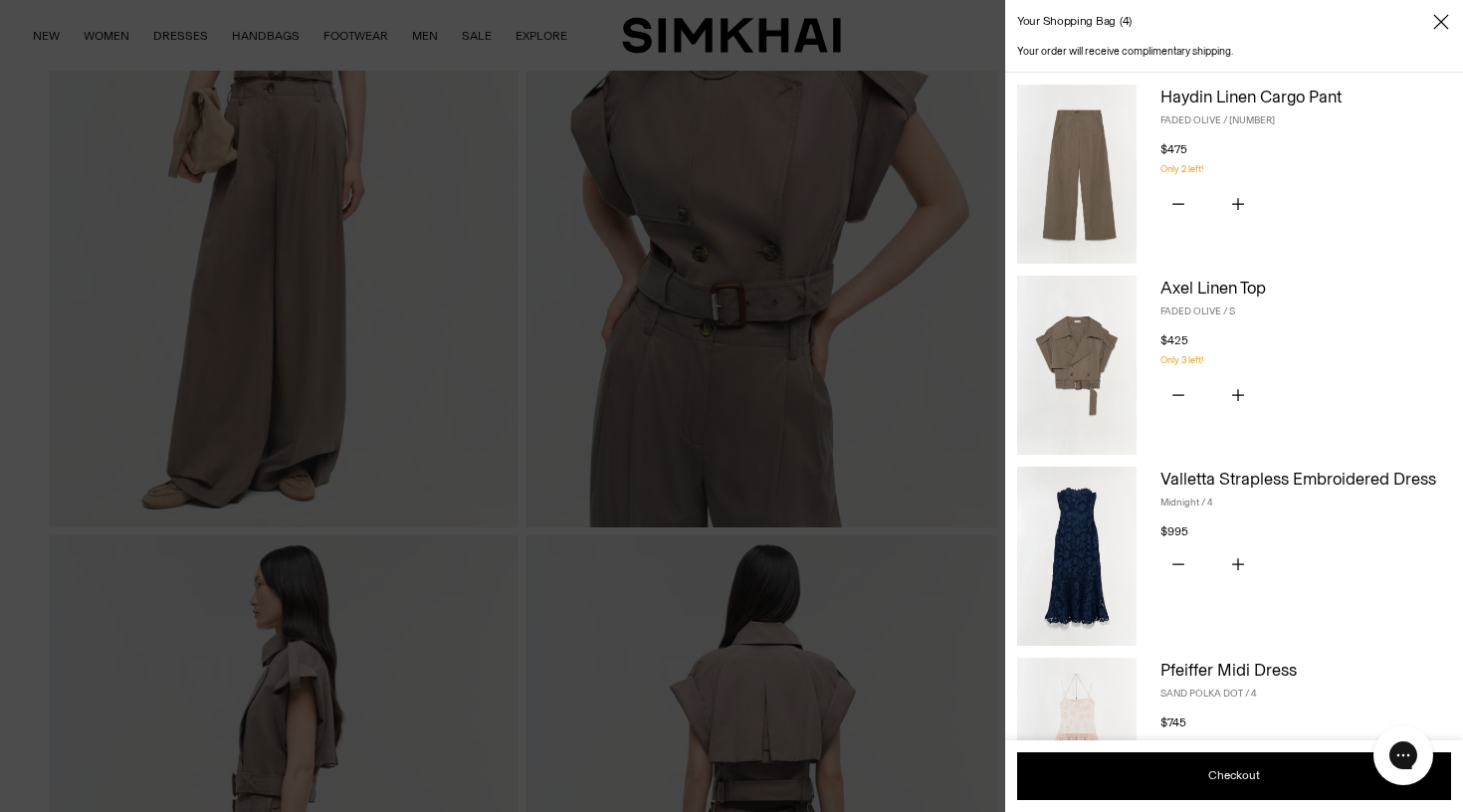 click on "Your shopping bag 4
Your order will receive complimentary shipping.
Haydin Linen Cargo Pant
FADED OLIVE / 4
$475
Unit price
/ per
Quantity
*" at bounding box center (732, 406) 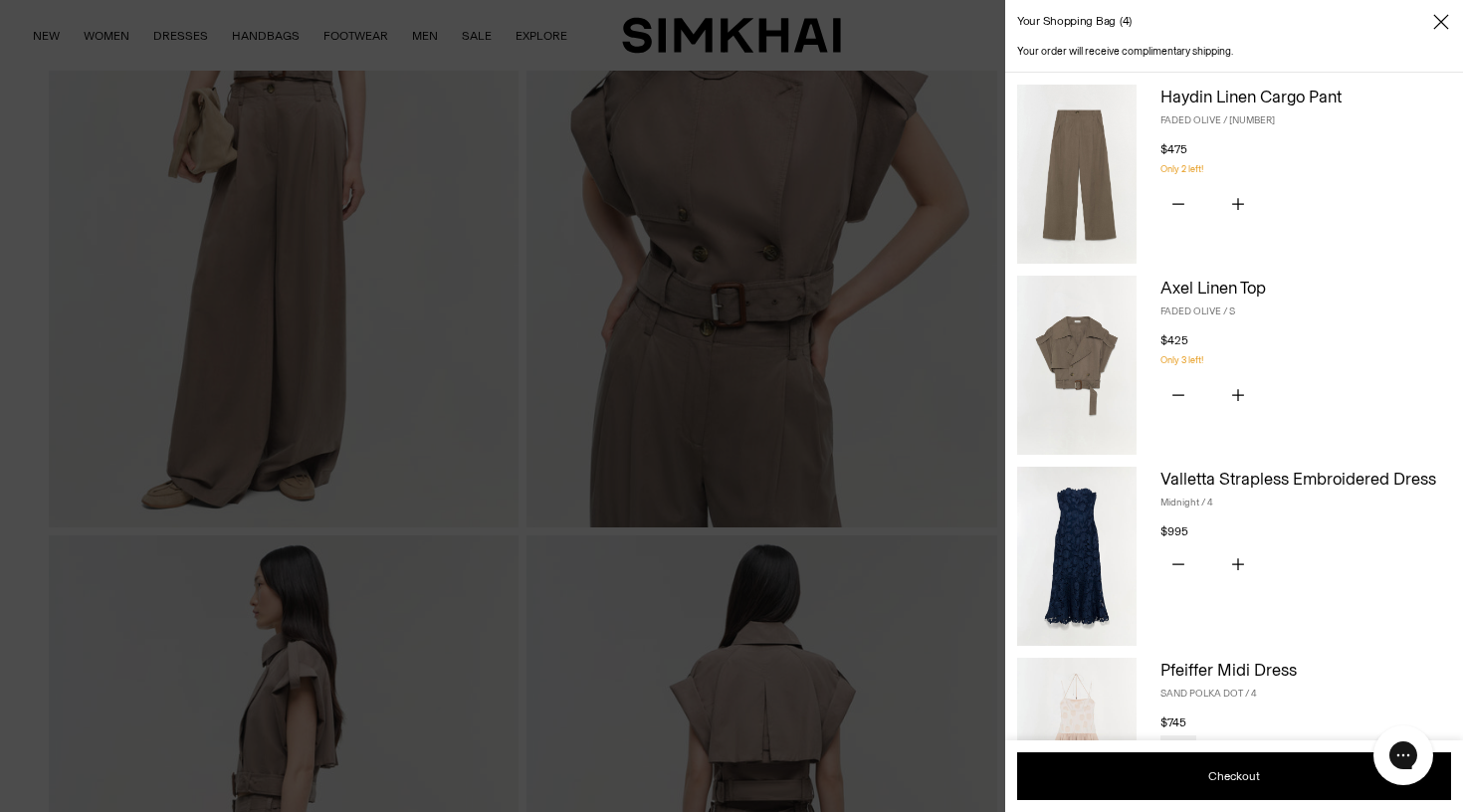 scroll, scrollTop: 0, scrollLeft: 0, axis: both 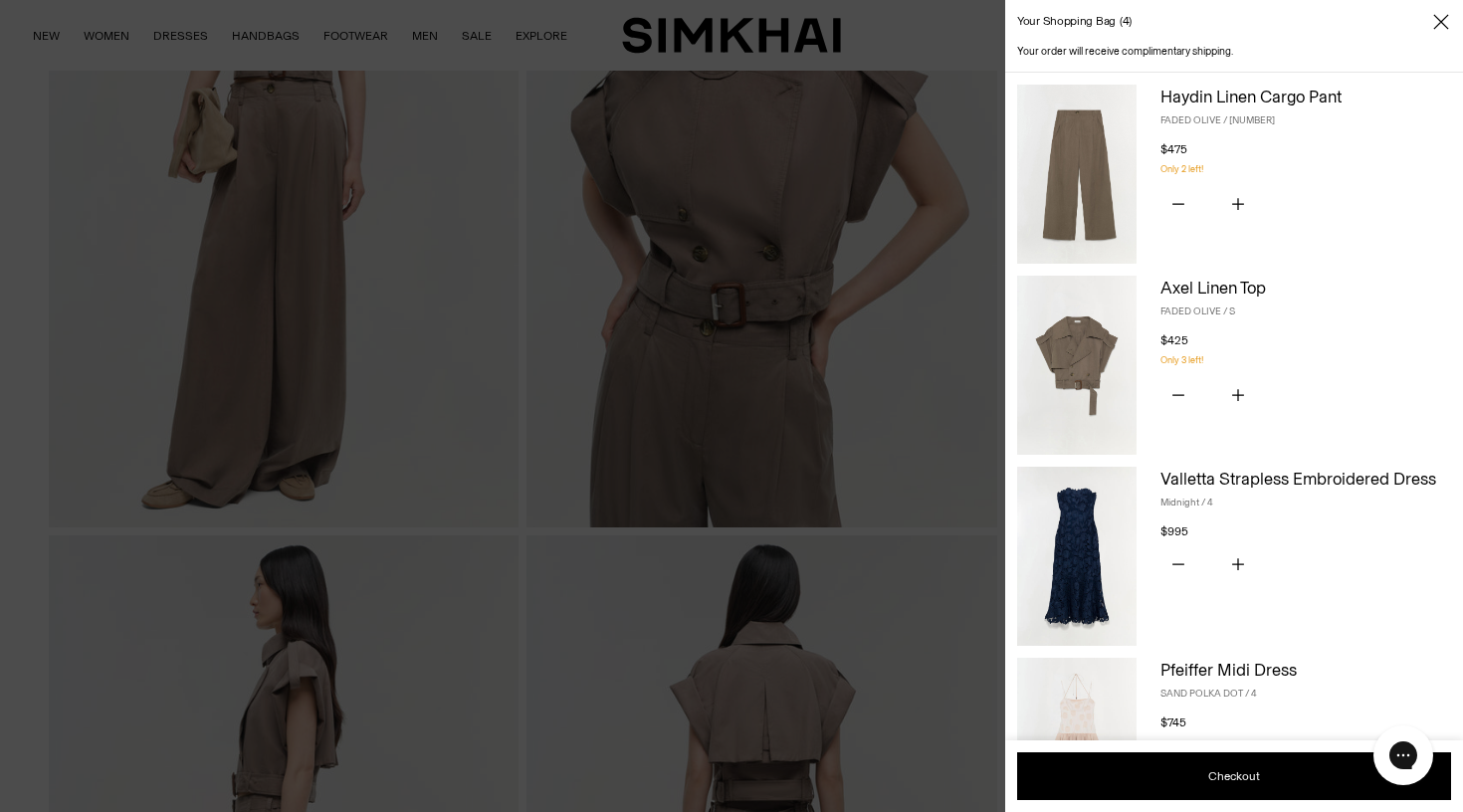 click at bounding box center [732, 406] 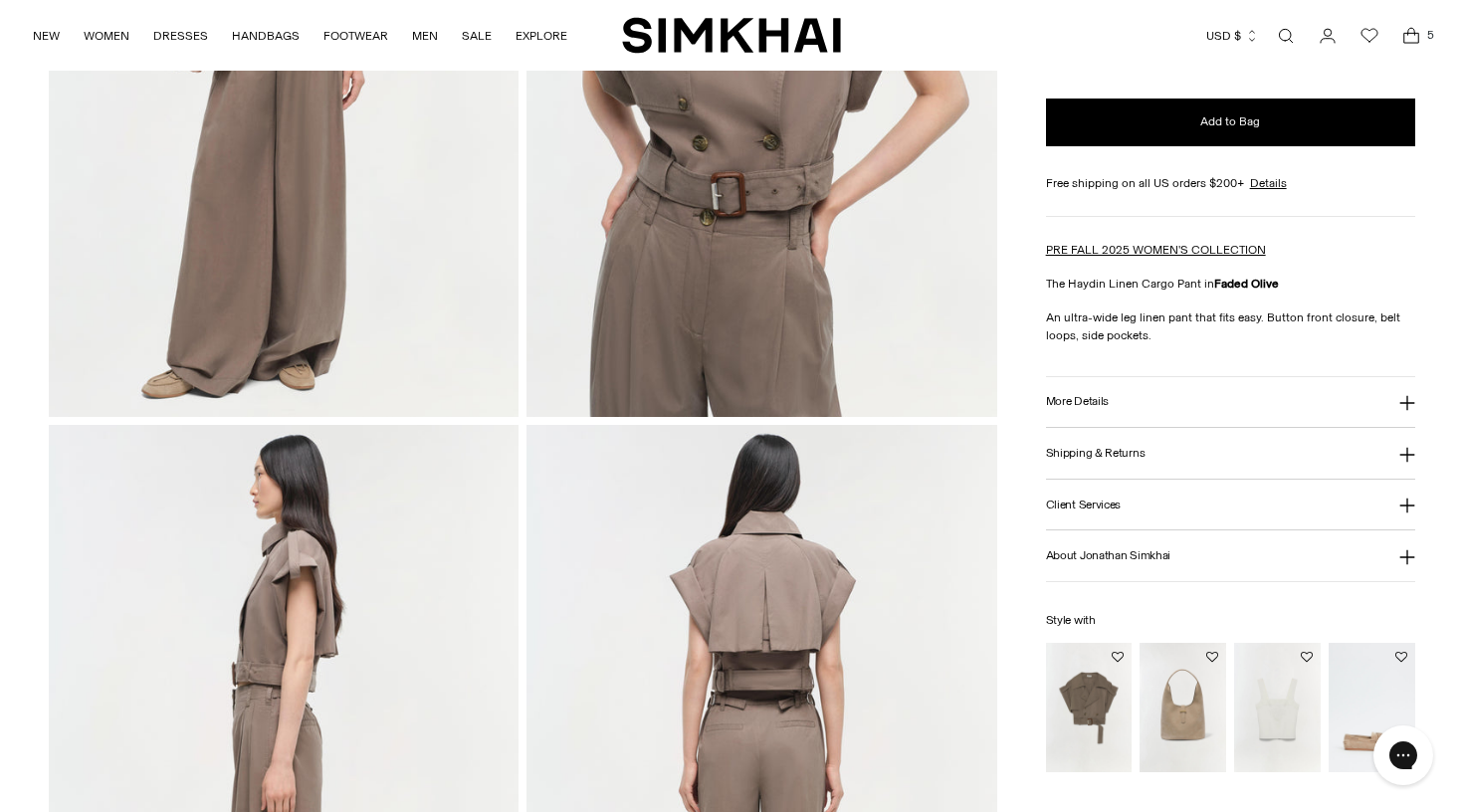 scroll, scrollTop: 517, scrollLeft: 0, axis: vertical 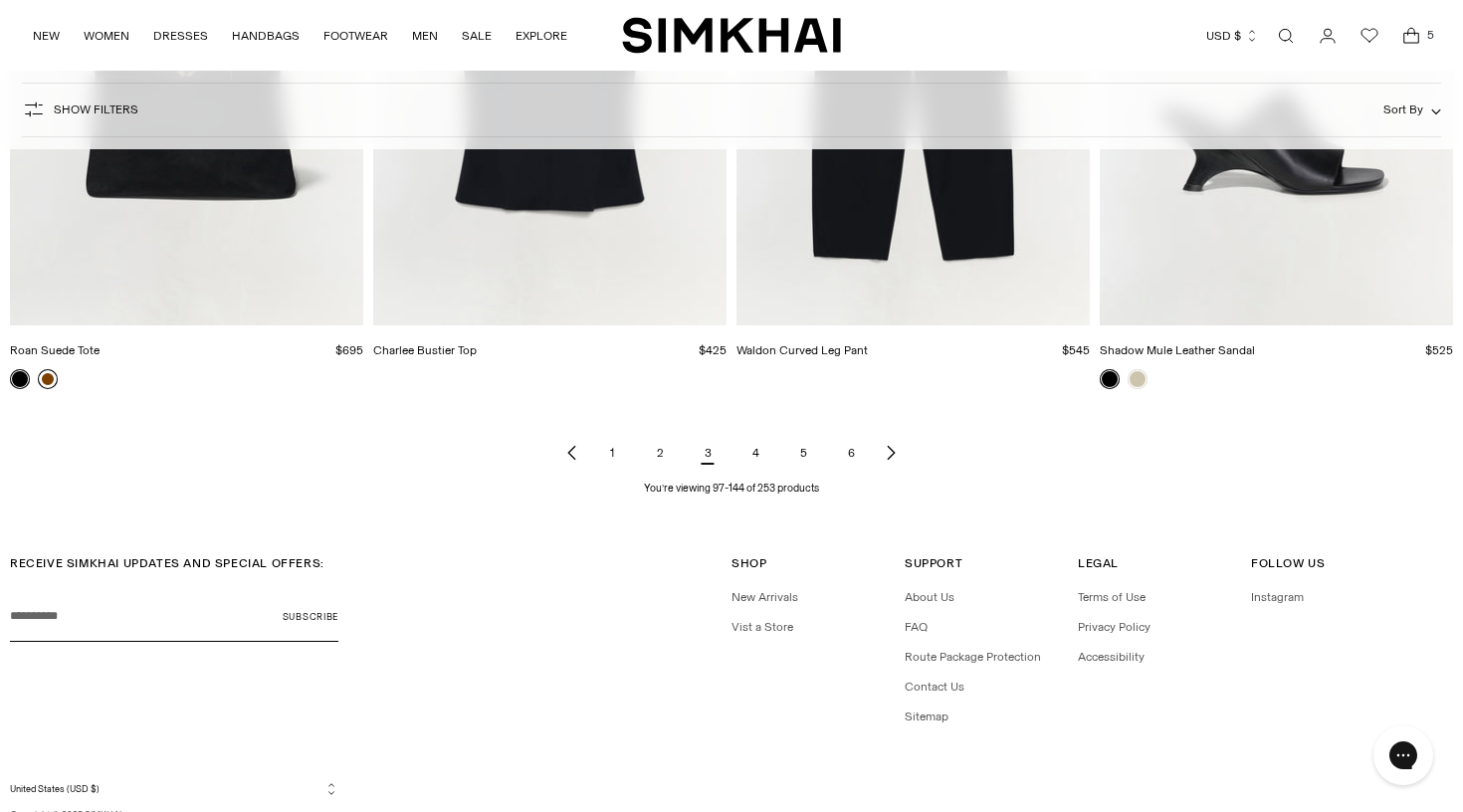 click on "4" at bounding box center (755, 453) 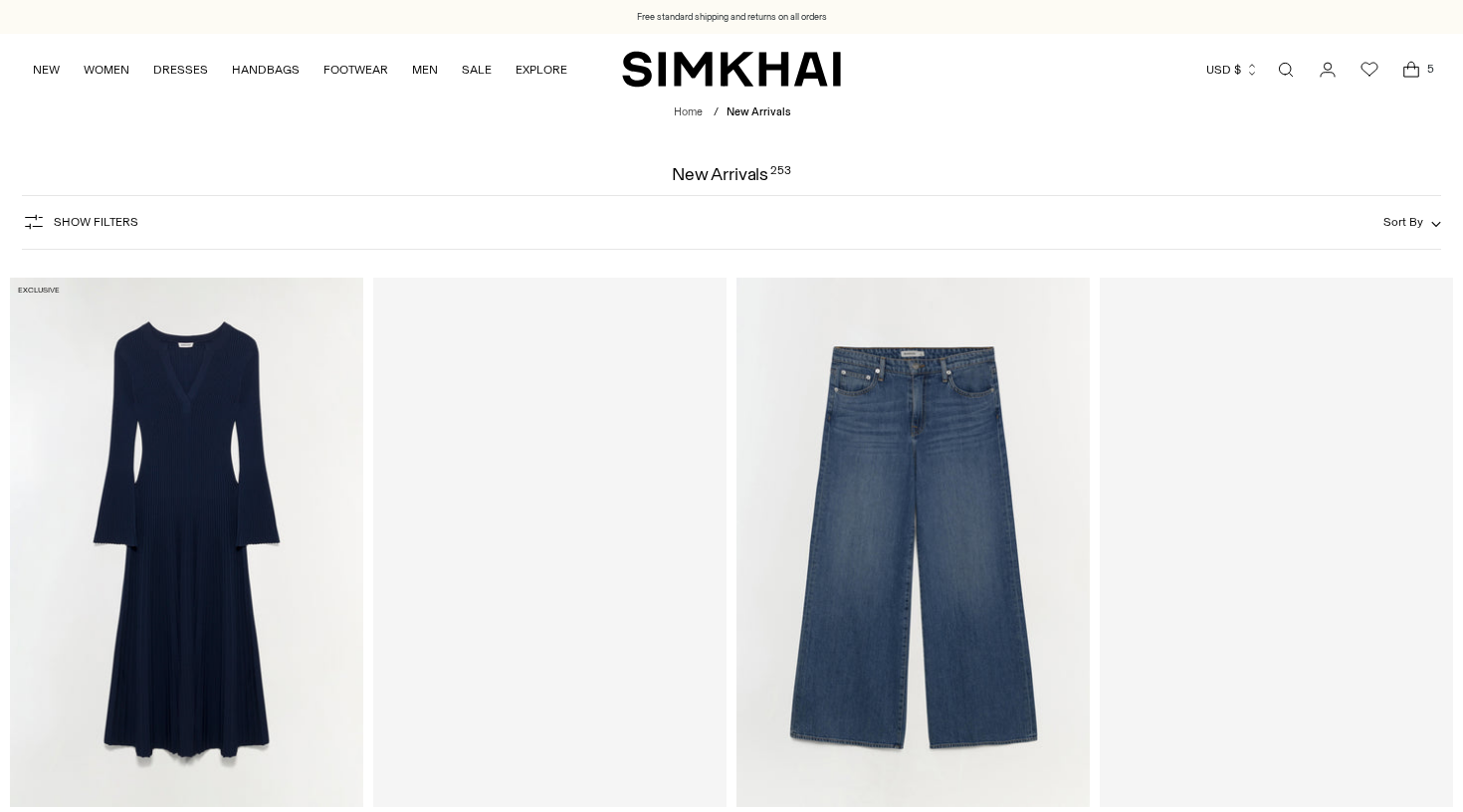 scroll, scrollTop: 0, scrollLeft: 0, axis: both 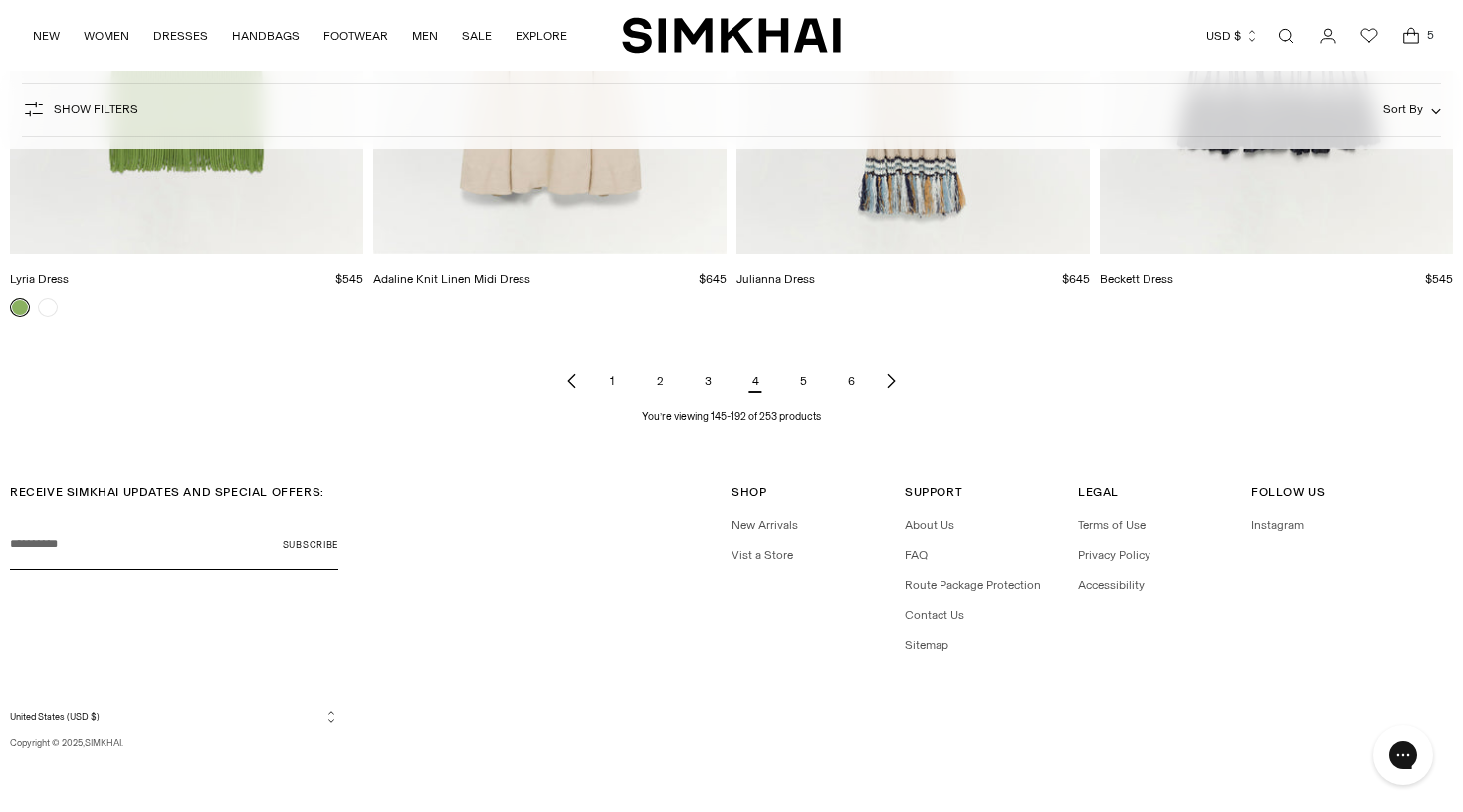 click on "5" at bounding box center (803, 381) 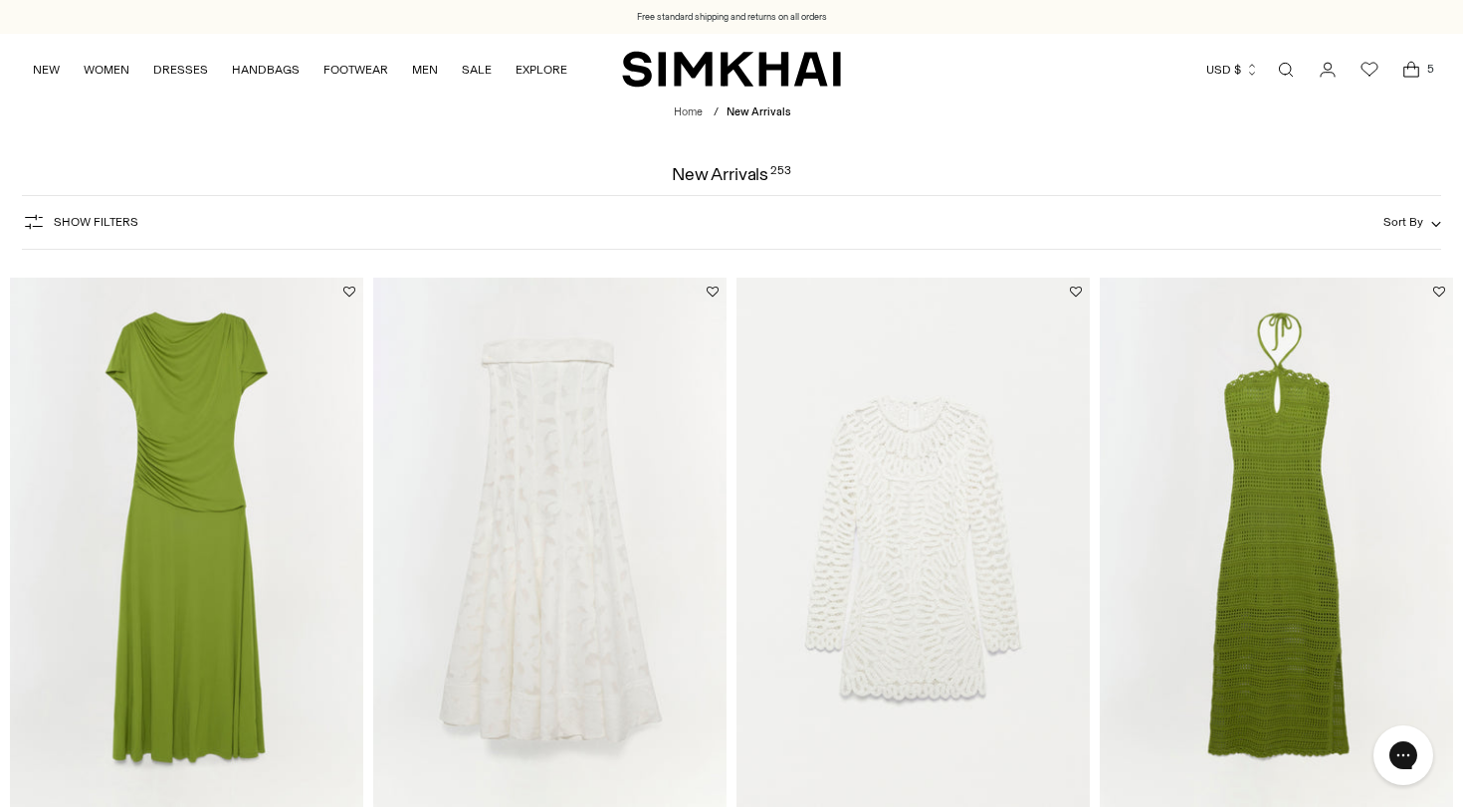 scroll, scrollTop: 0, scrollLeft: 0, axis: both 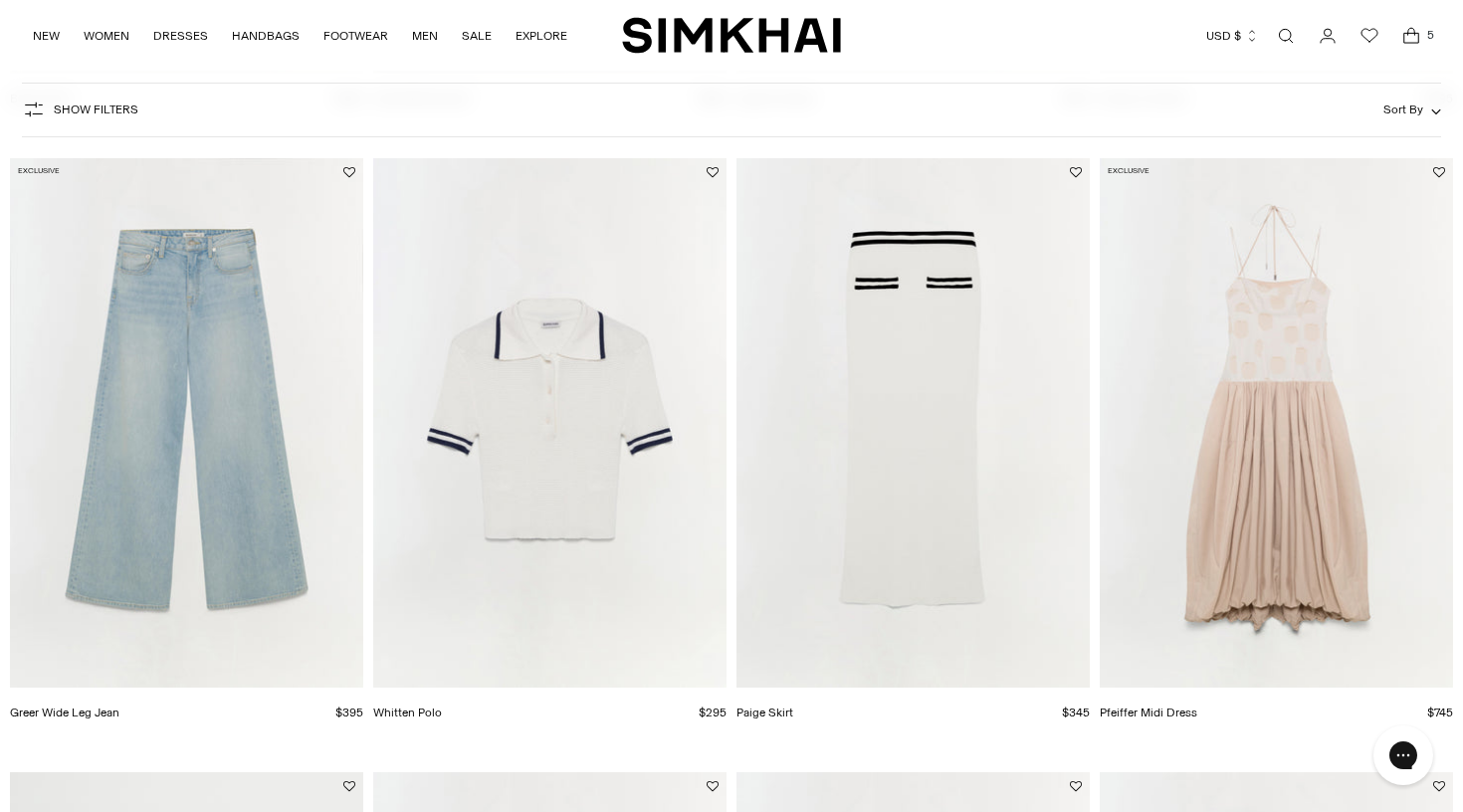 click at bounding box center (0, 0) 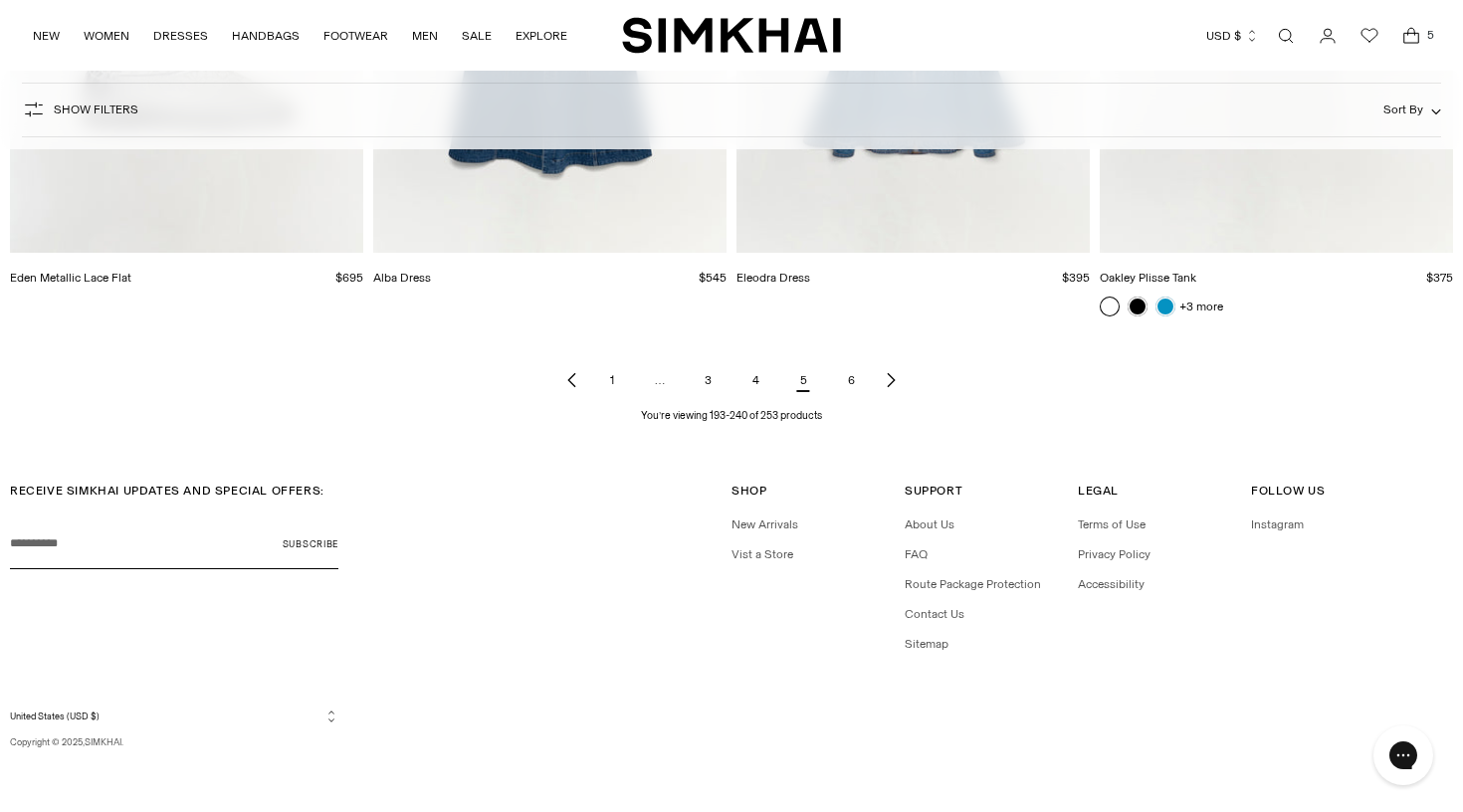 scroll, scrollTop: 7452, scrollLeft: 0, axis: vertical 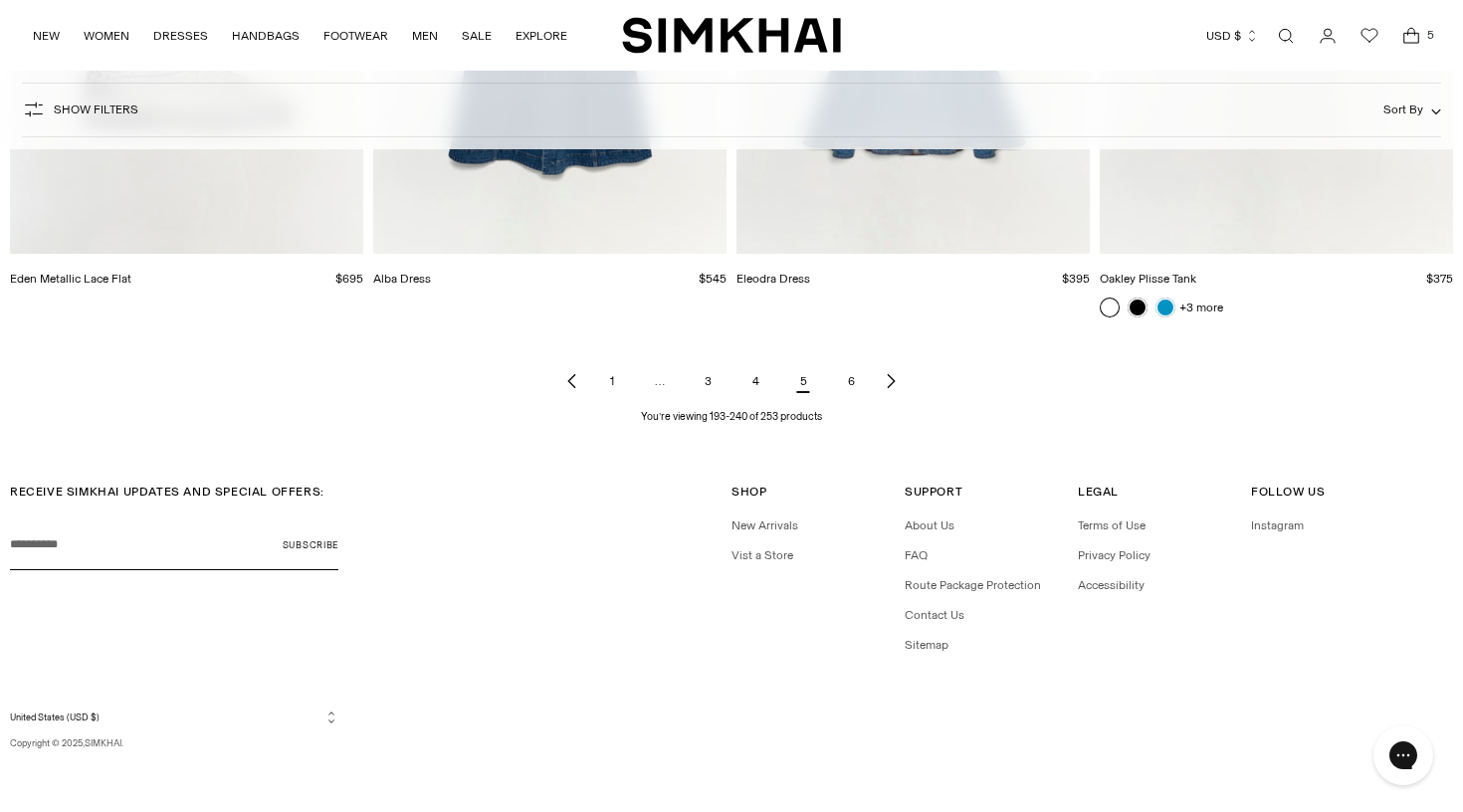 click on "6" at bounding box center [851, 381] 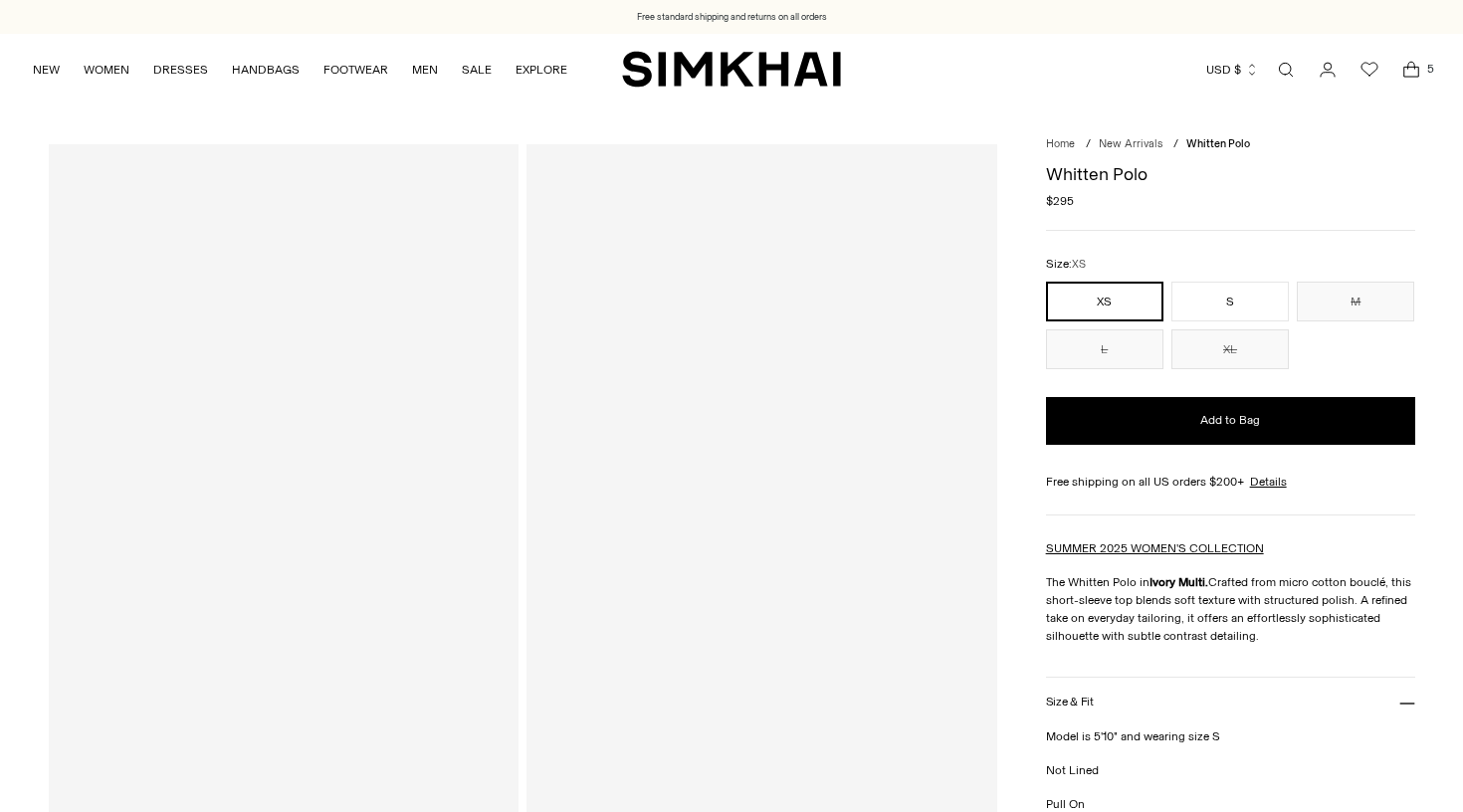 scroll, scrollTop: 0, scrollLeft: 0, axis: both 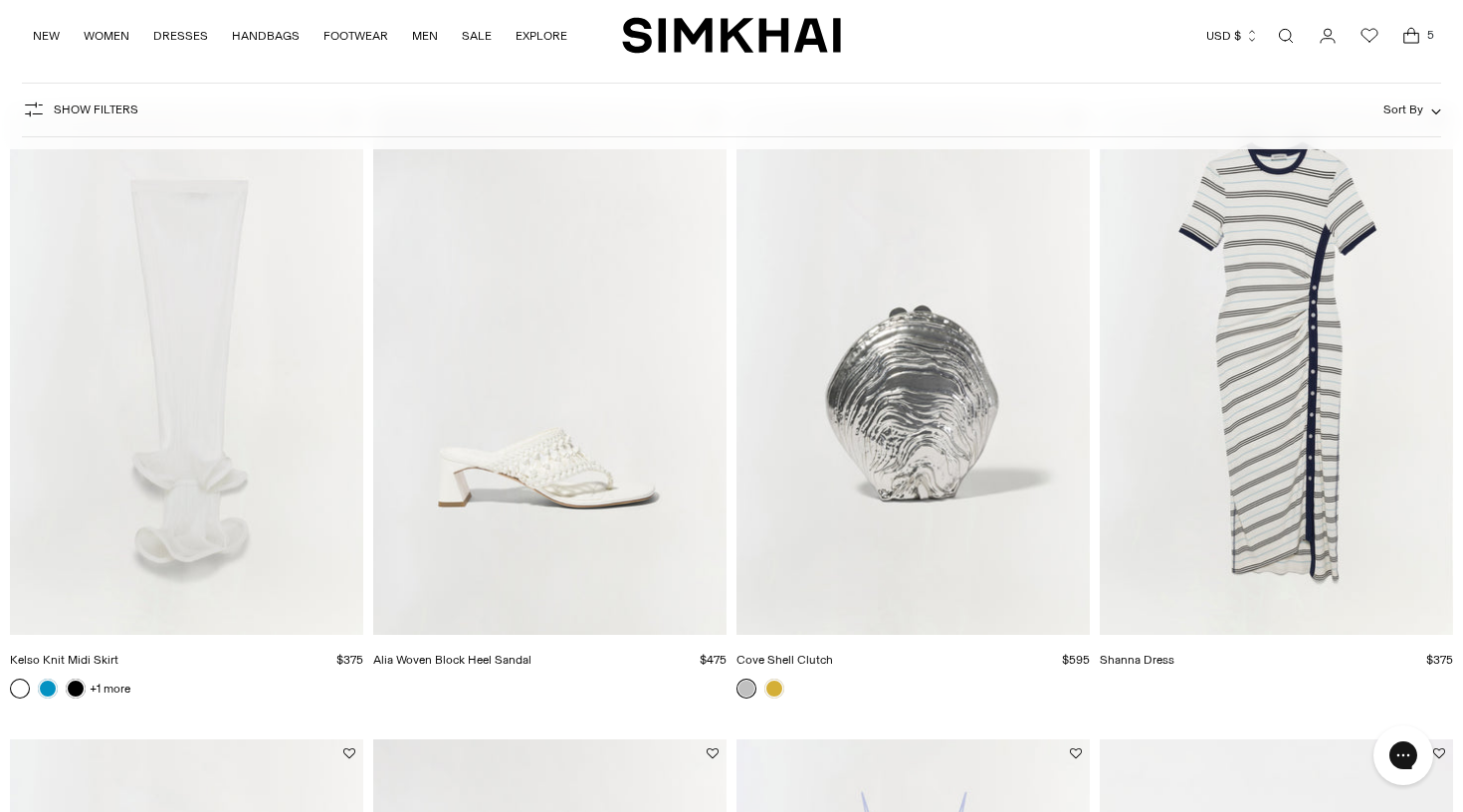 click at bounding box center [0, 0] 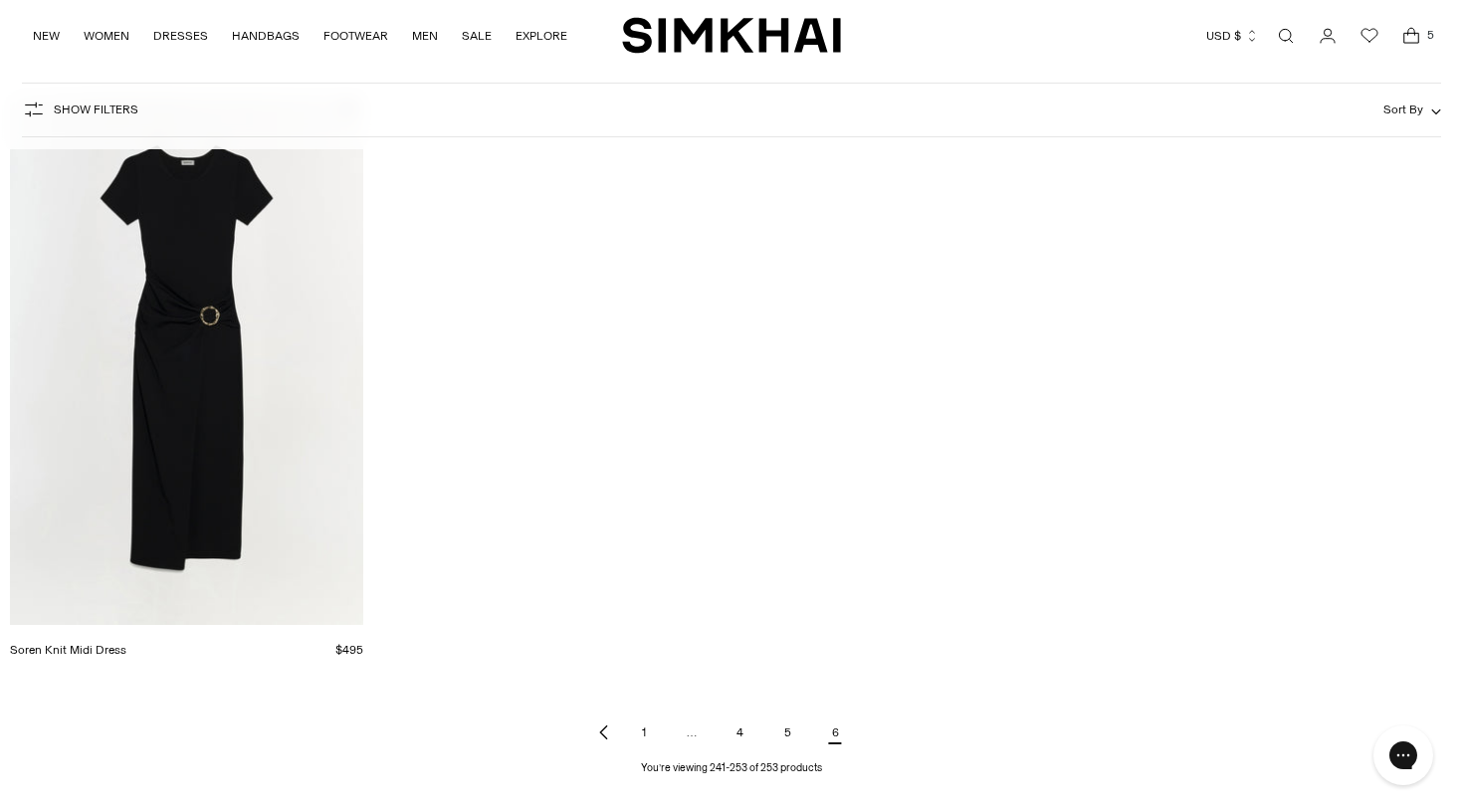 scroll, scrollTop: 2118, scrollLeft: 0, axis: vertical 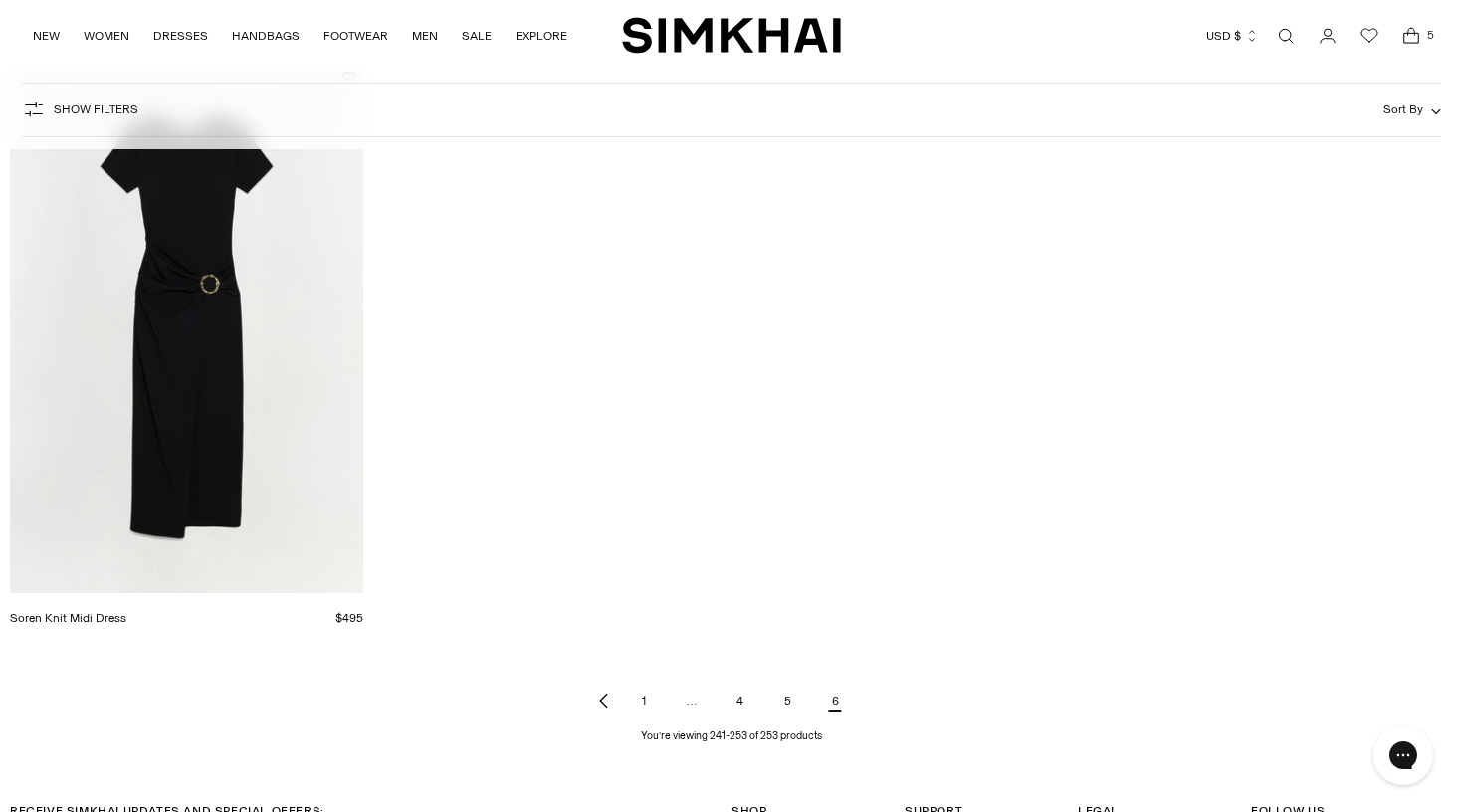 click 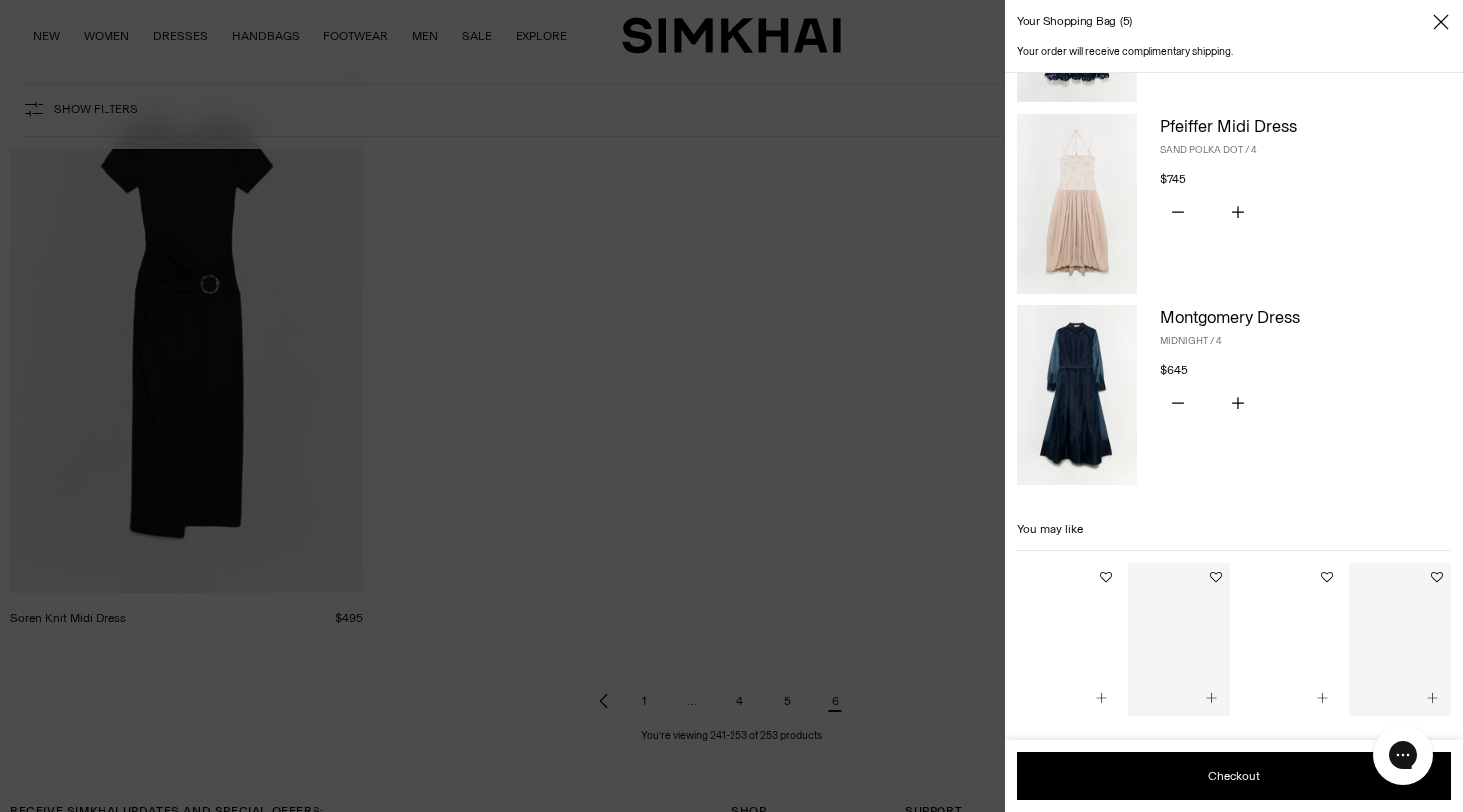 scroll, scrollTop: 543, scrollLeft: 0, axis: vertical 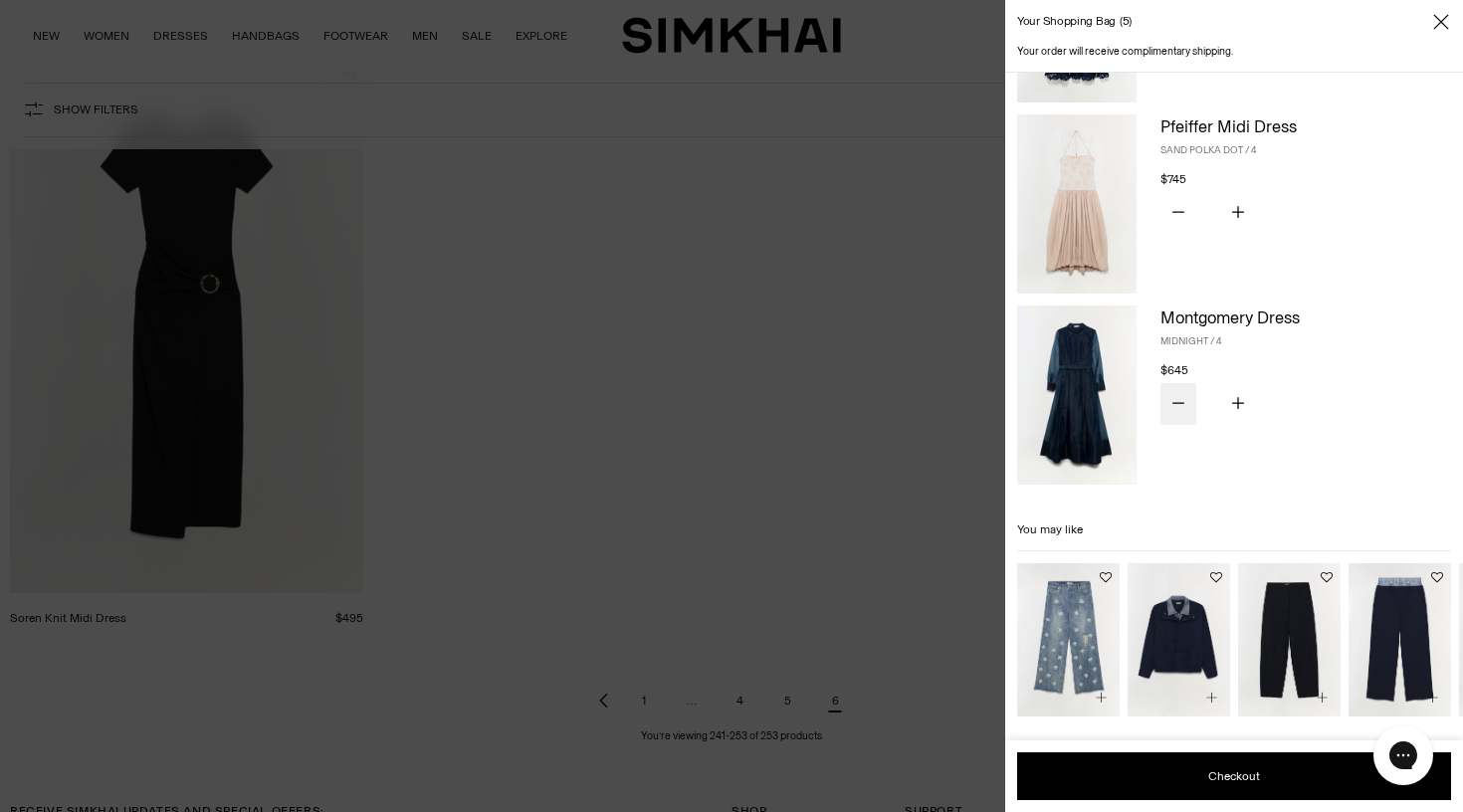click 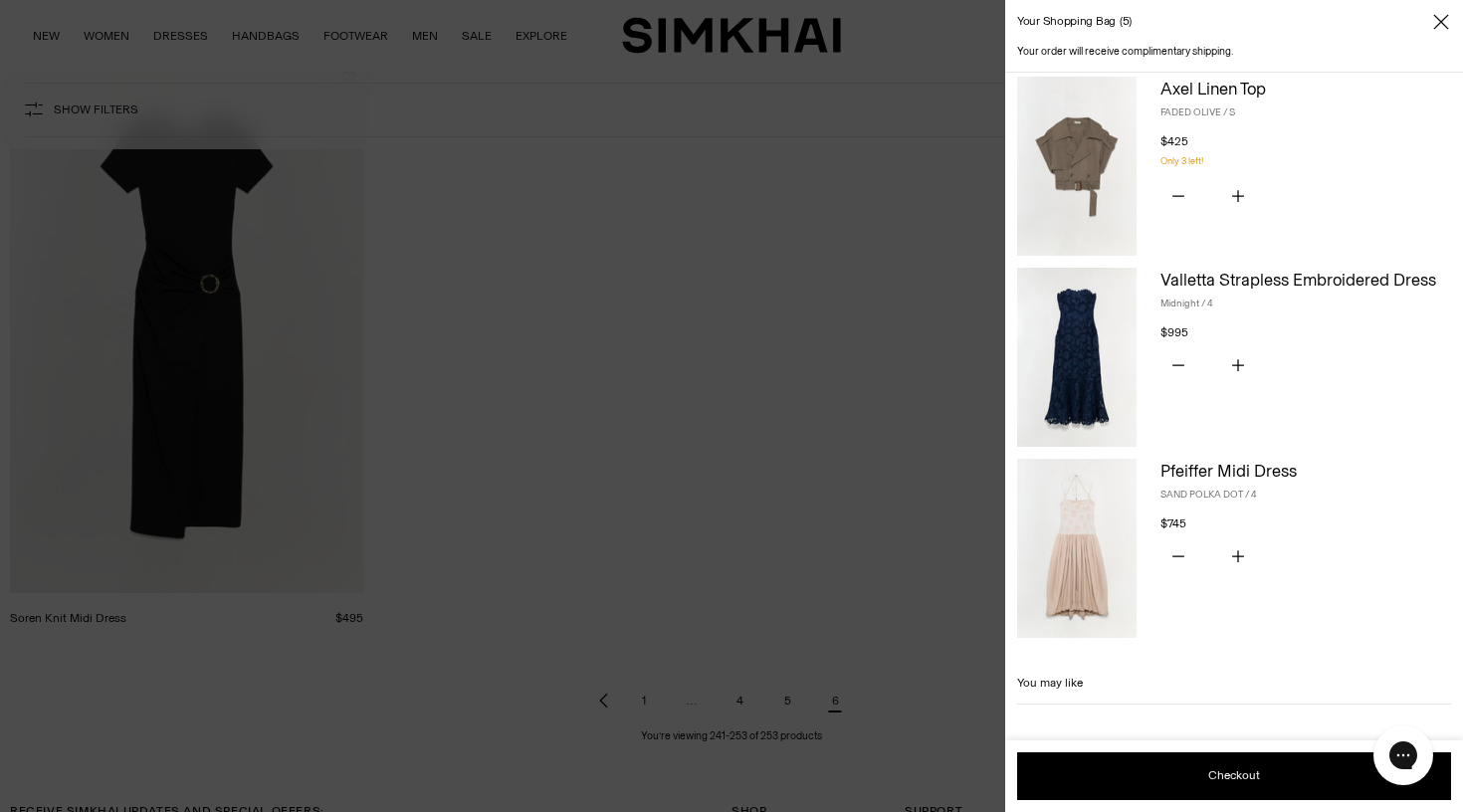scroll, scrollTop: 377, scrollLeft: 0, axis: vertical 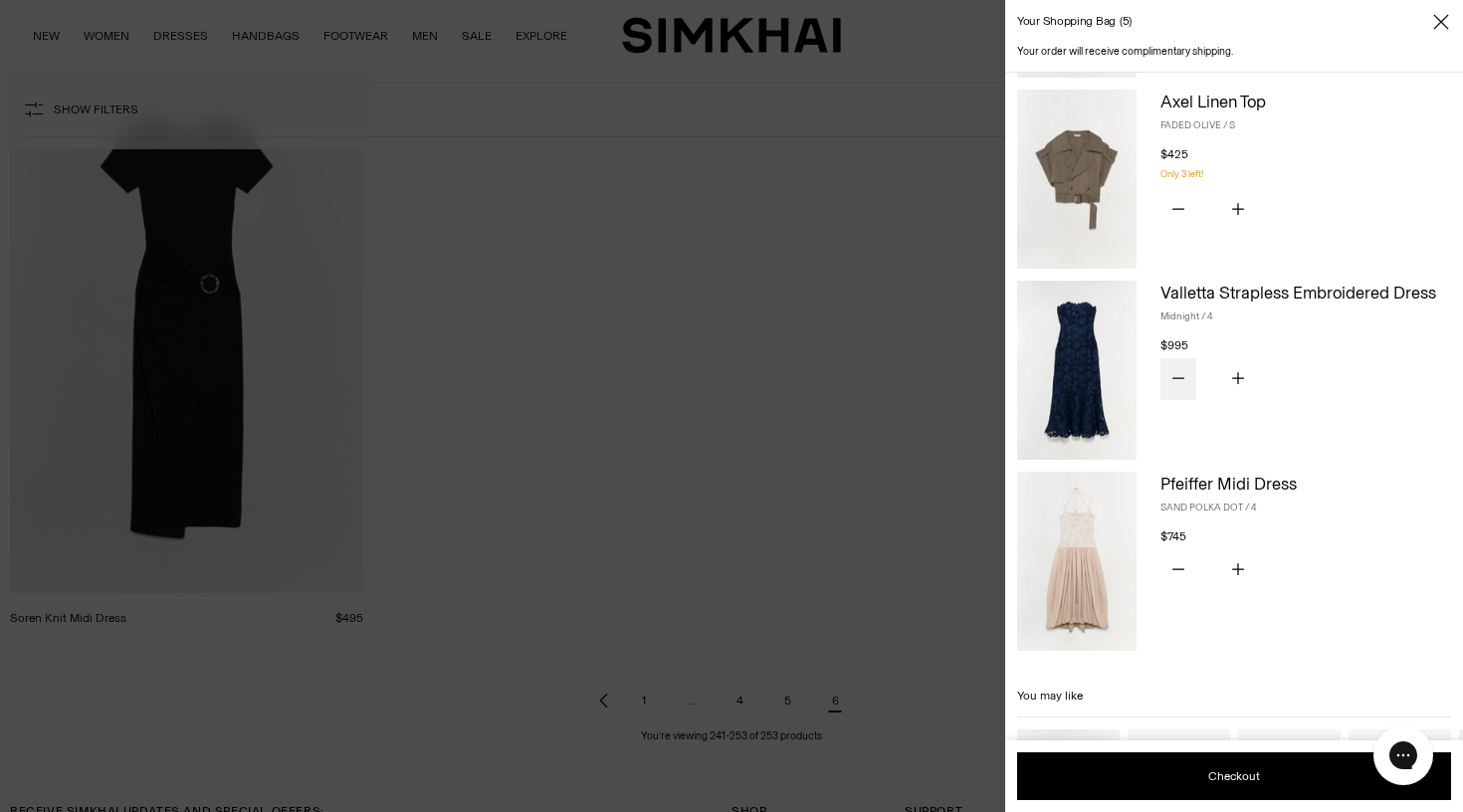 click 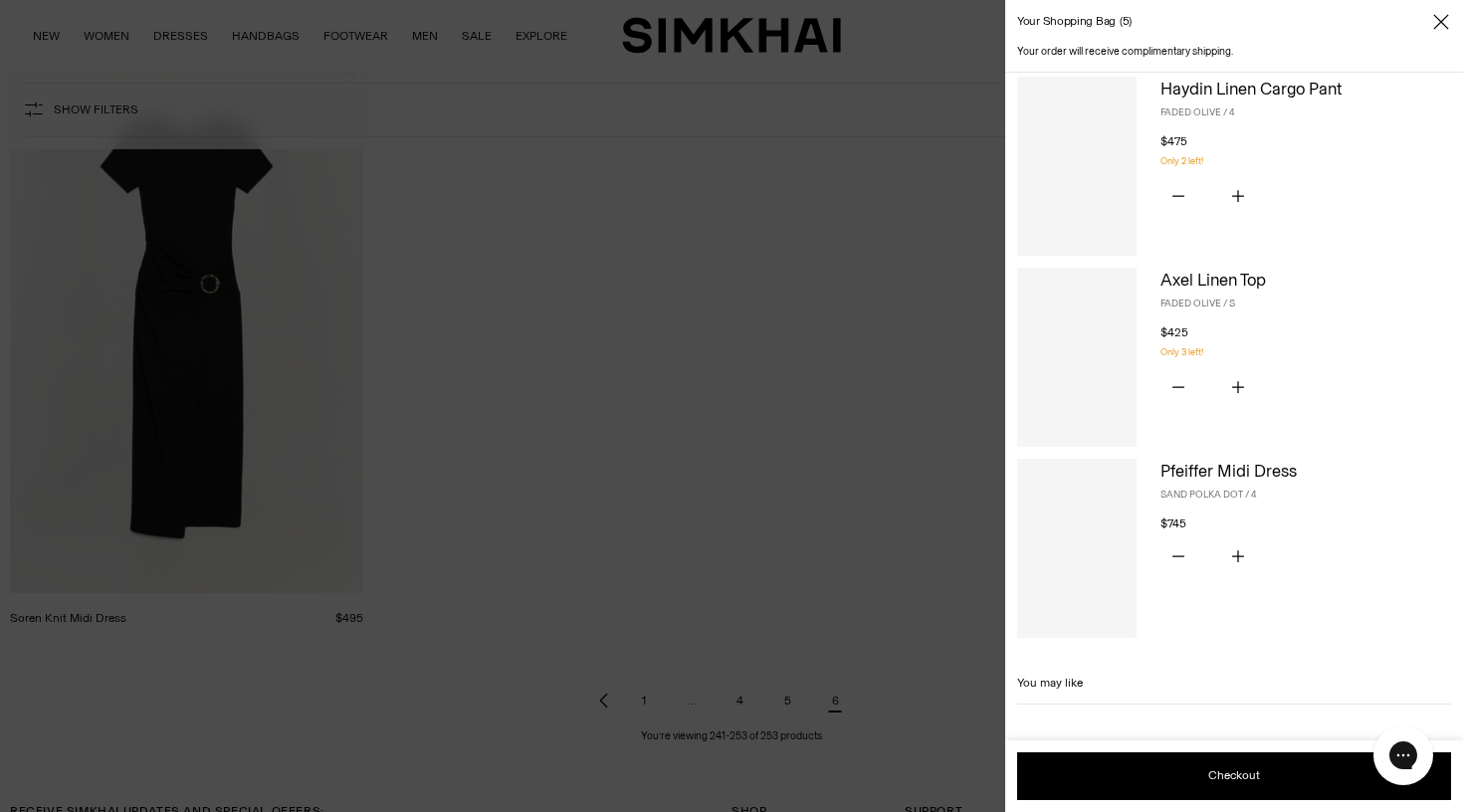 scroll, scrollTop: 186, scrollLeft: 0, axis: vertical 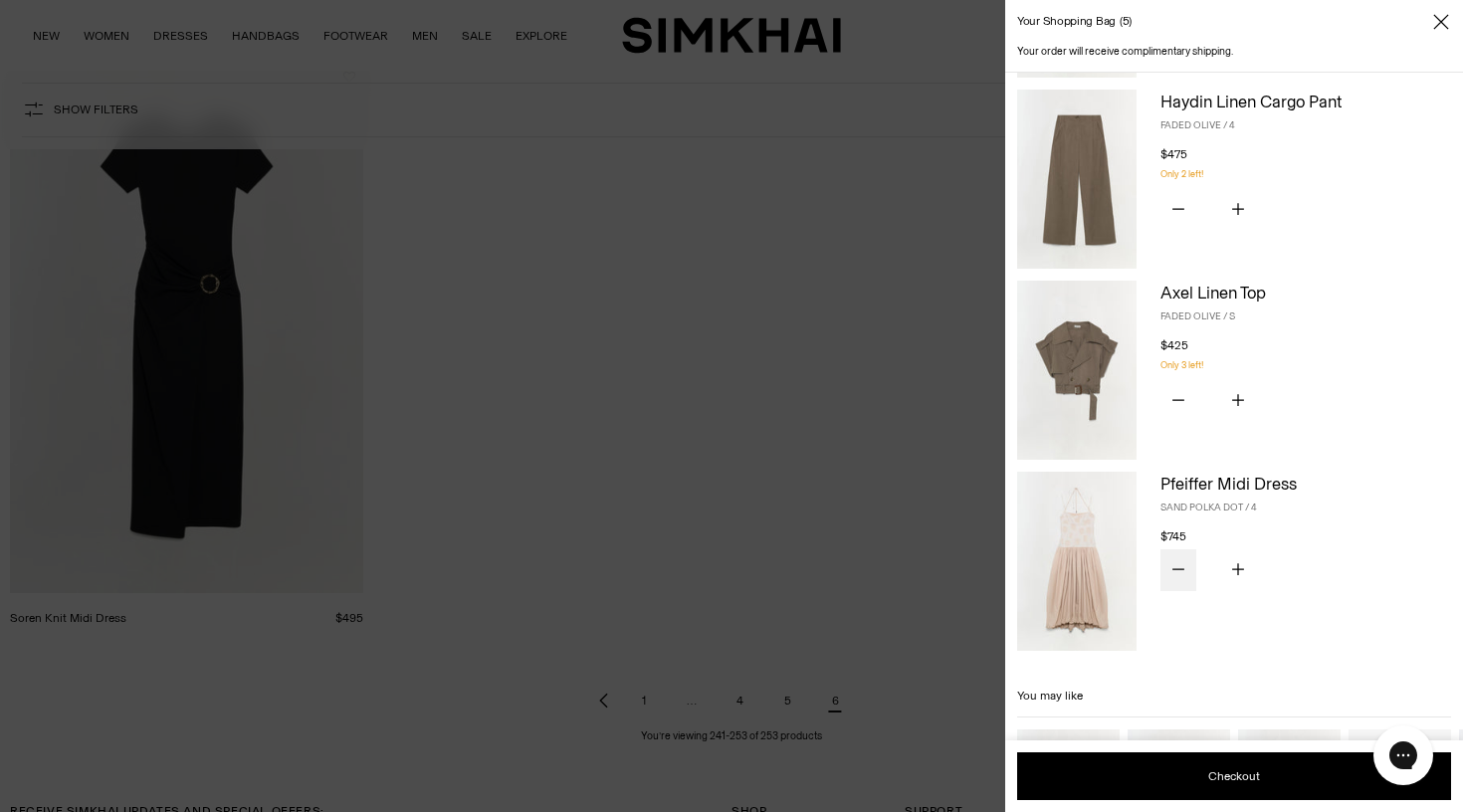 click 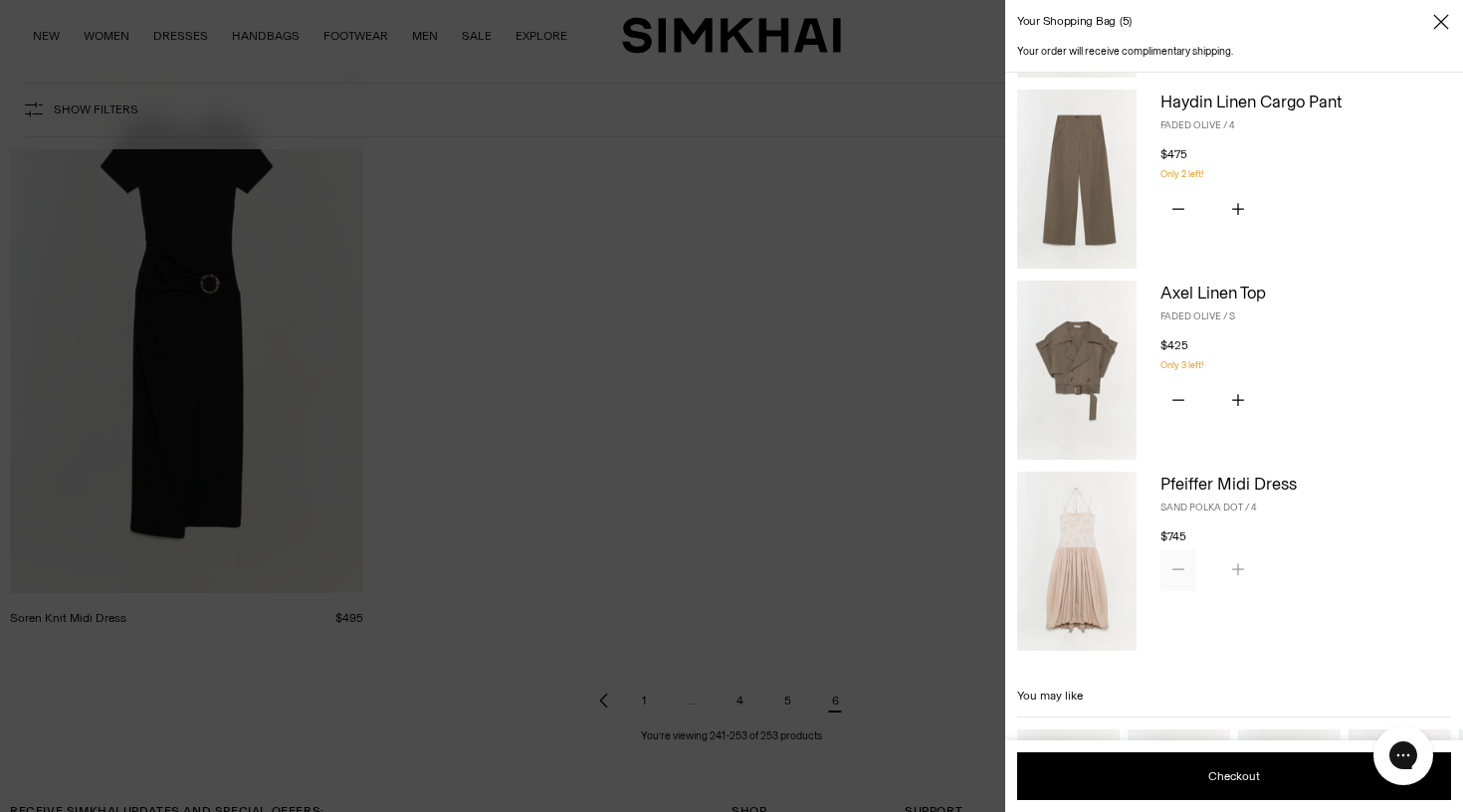 scroll, scrollTop: 0, scrollLeft: 0, axis: both 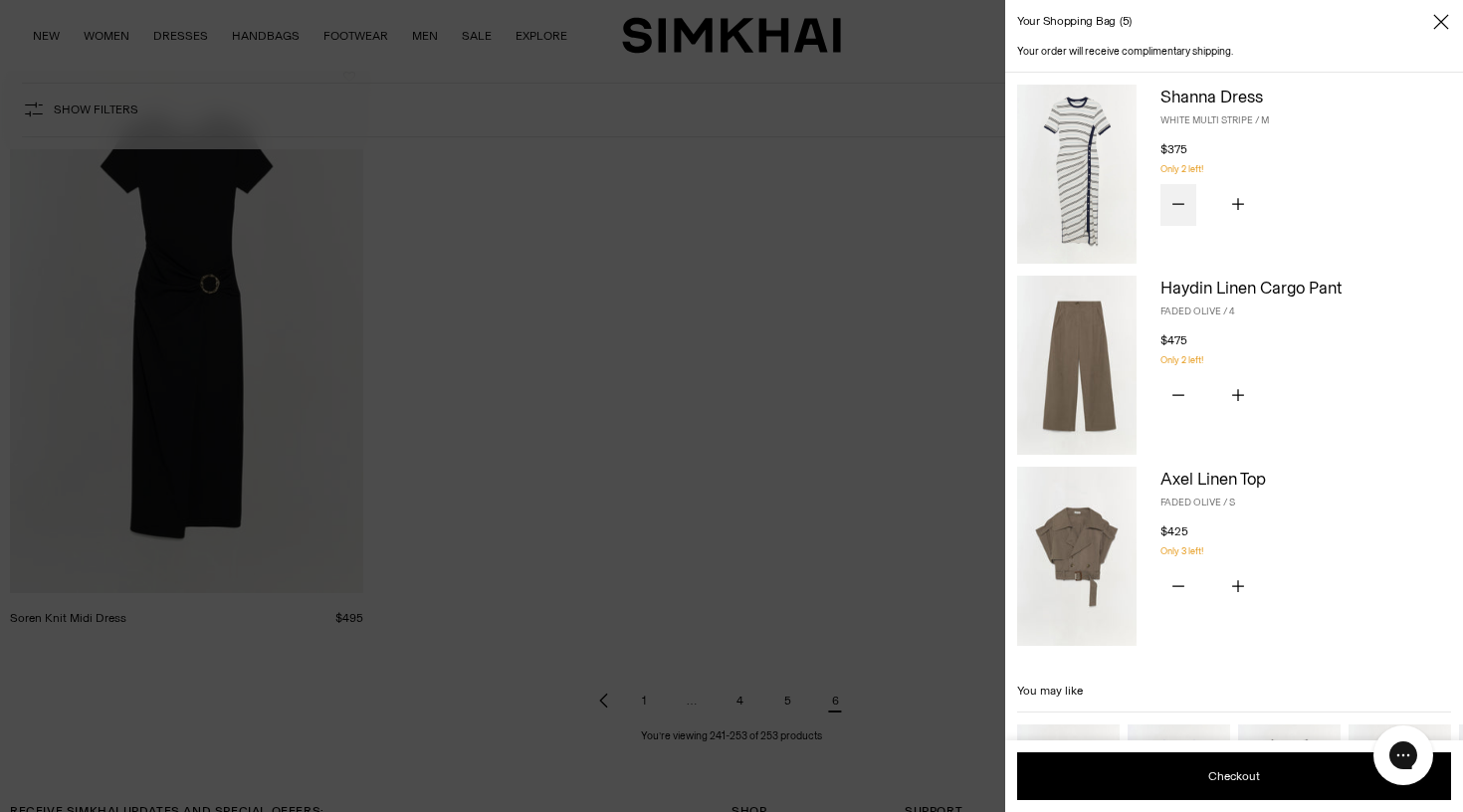 click 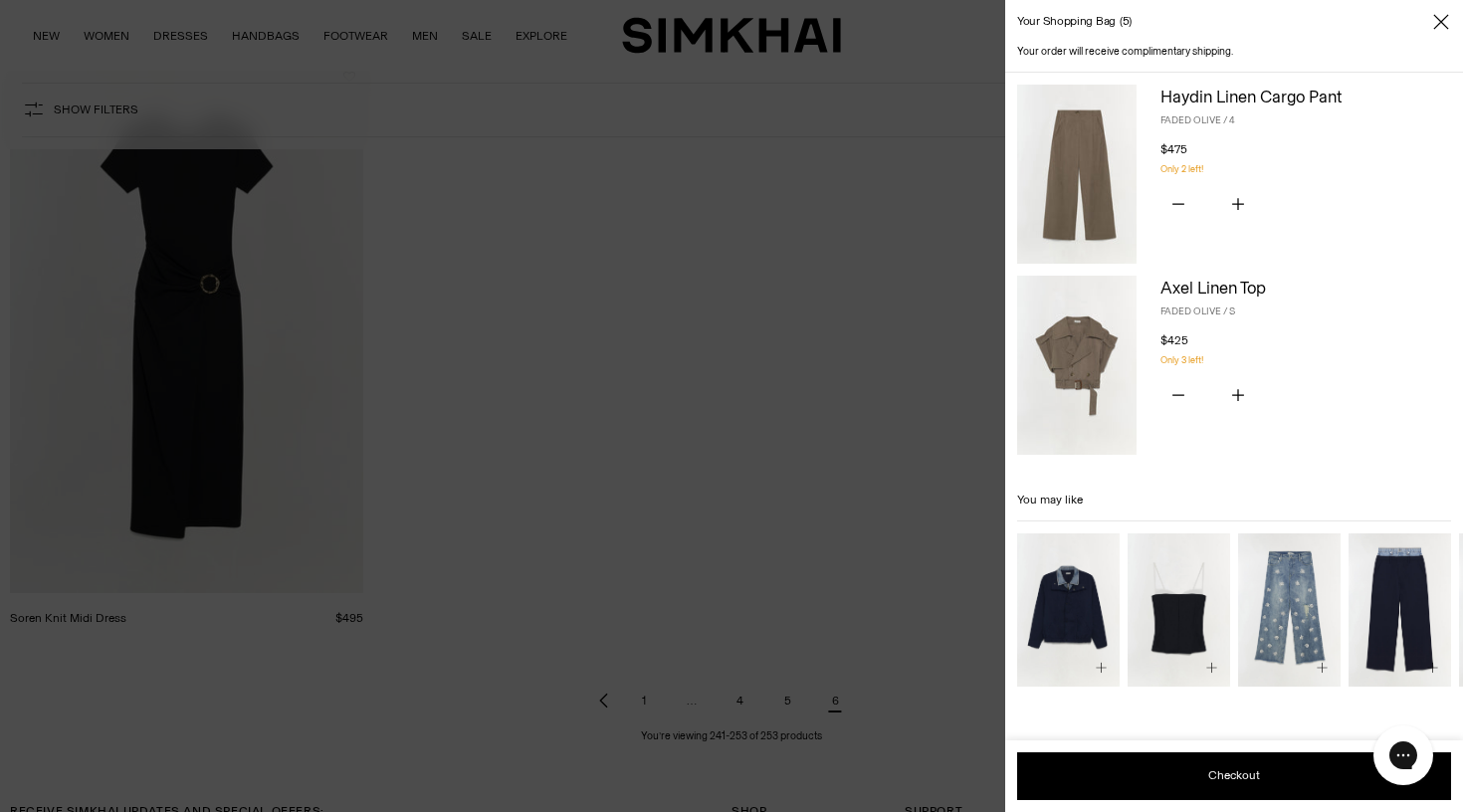 click at bounding box center (1077, 174) 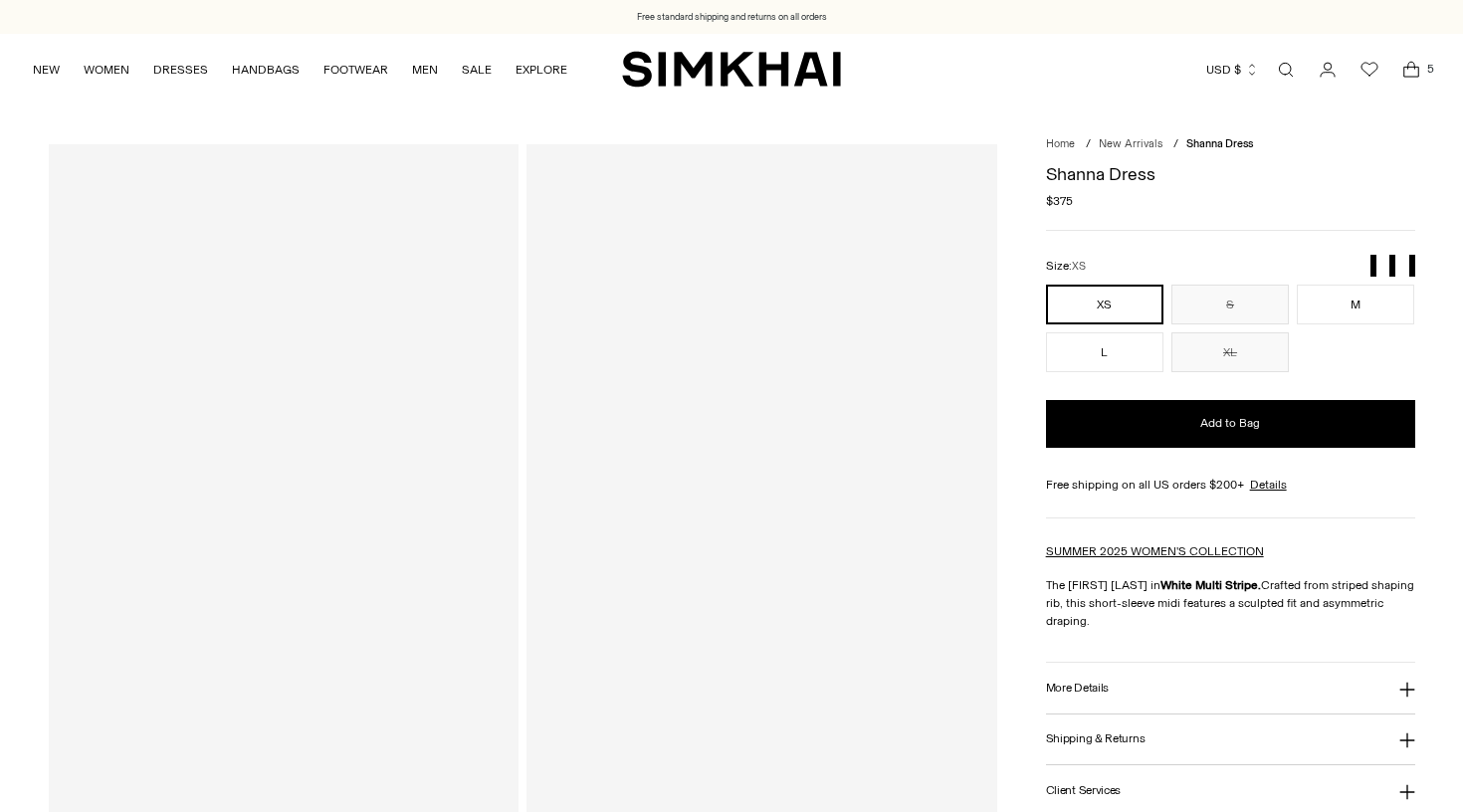 scroll, scrollTop: 0, scrollLeft: 0, axis: both 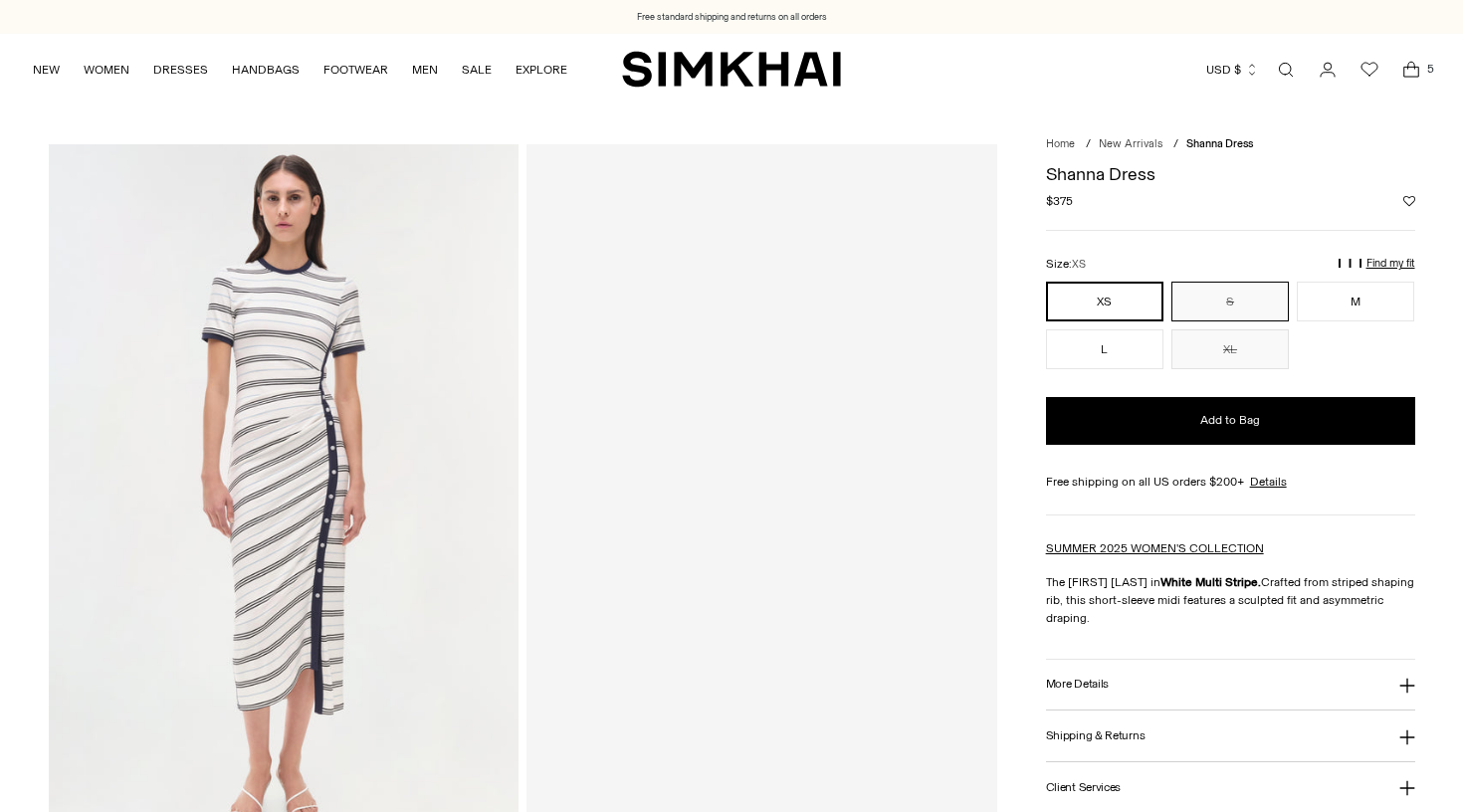 click on "S" at bounding box center [1230, 302] 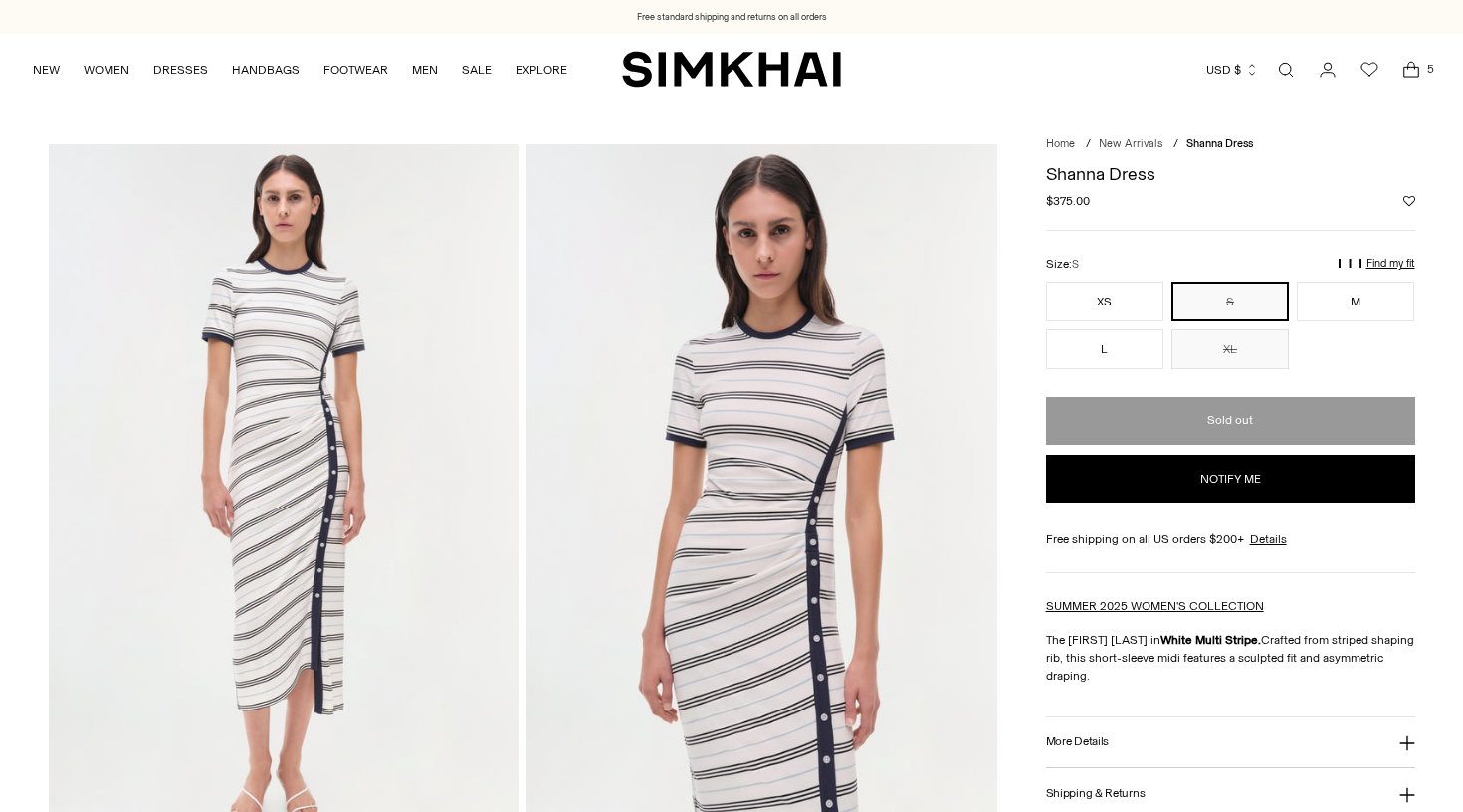 scroll, scrollTop: 0, scrollLeft: 0, axis: both 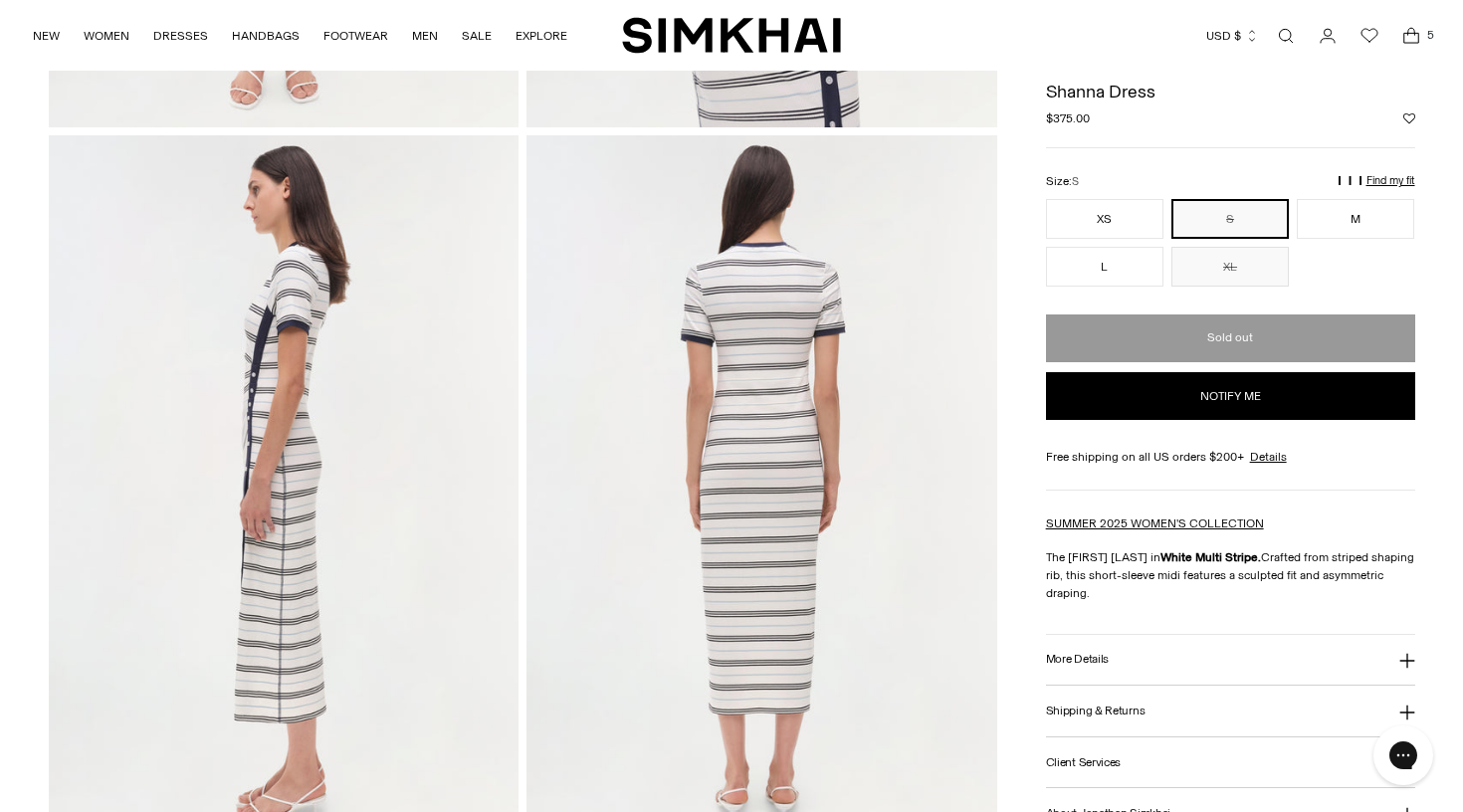 click on "S" at bounding box center [1230, 219] 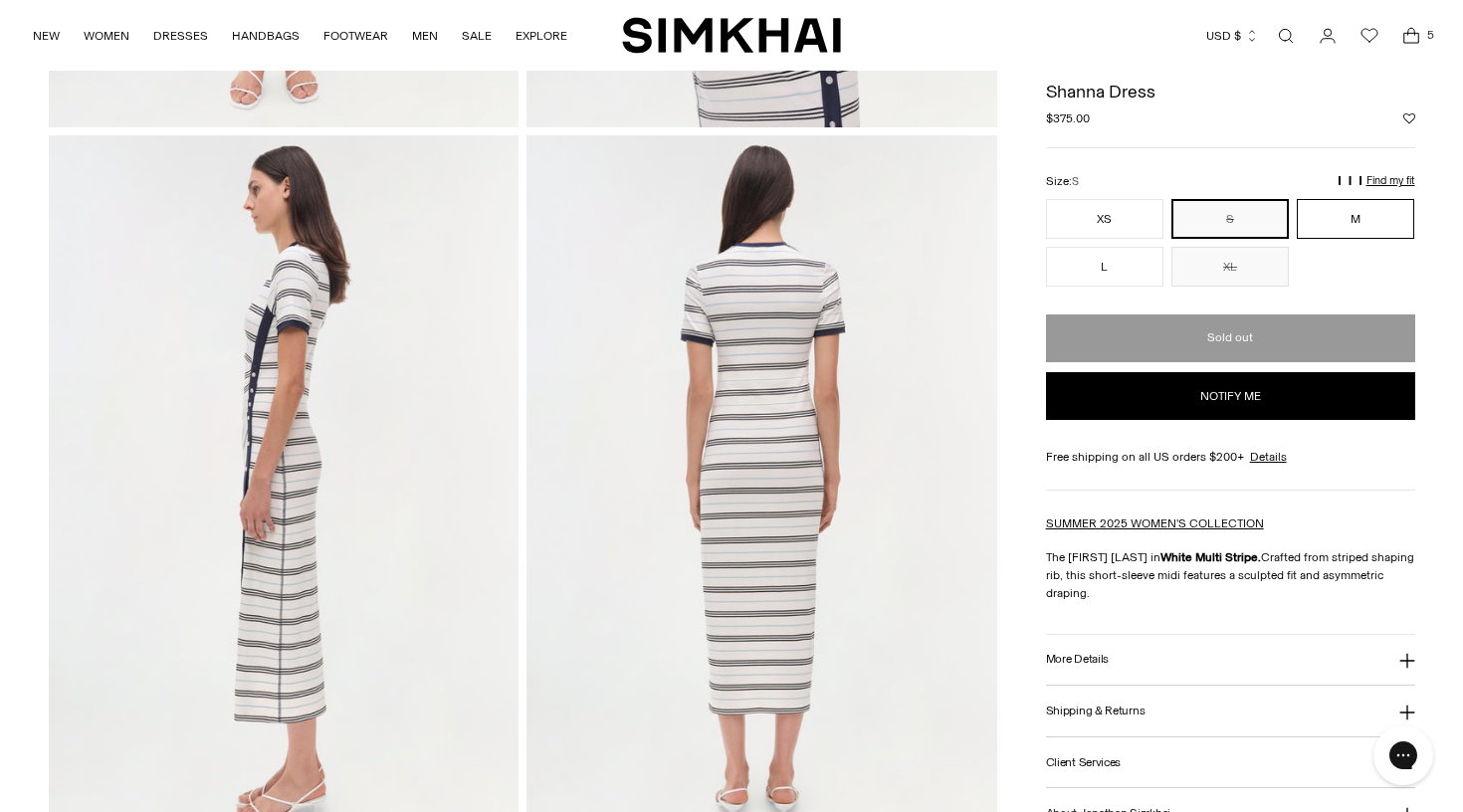 click on "M" at bounding box center (1356, 219) 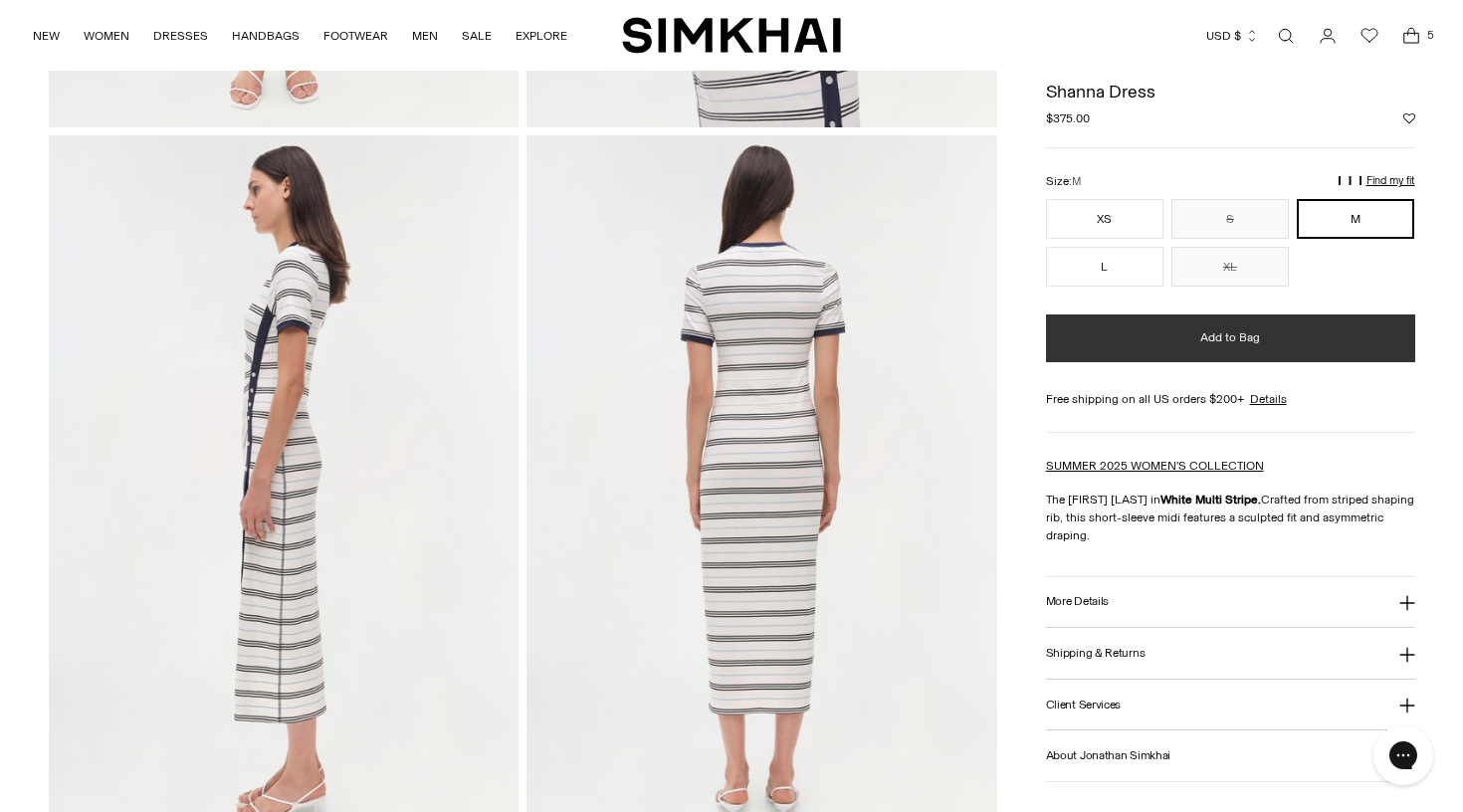click on "Add to Bag" at bounding box center (1230, 337) 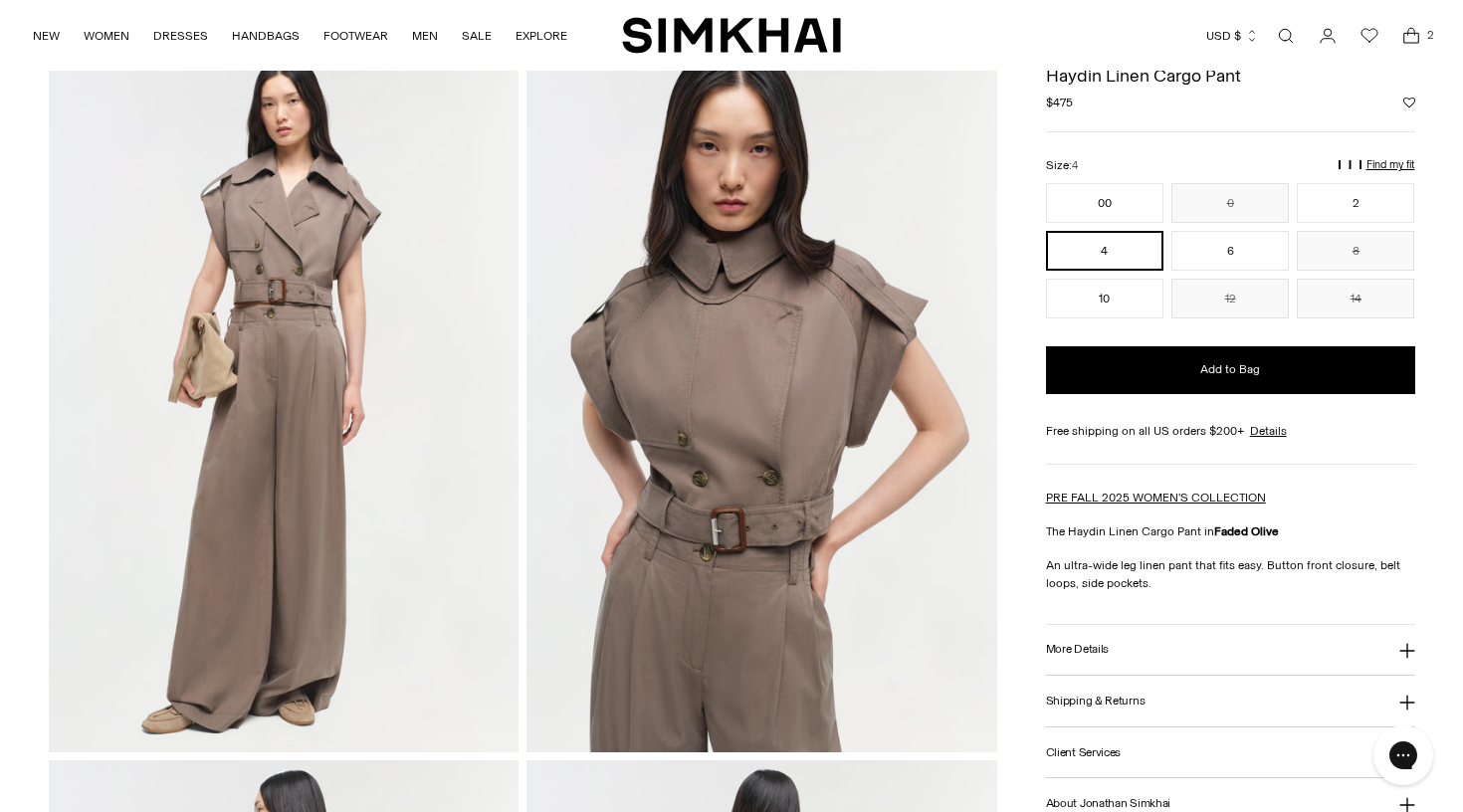 scroll, scrollTop: 0, scrollLeft: 0, axis: both 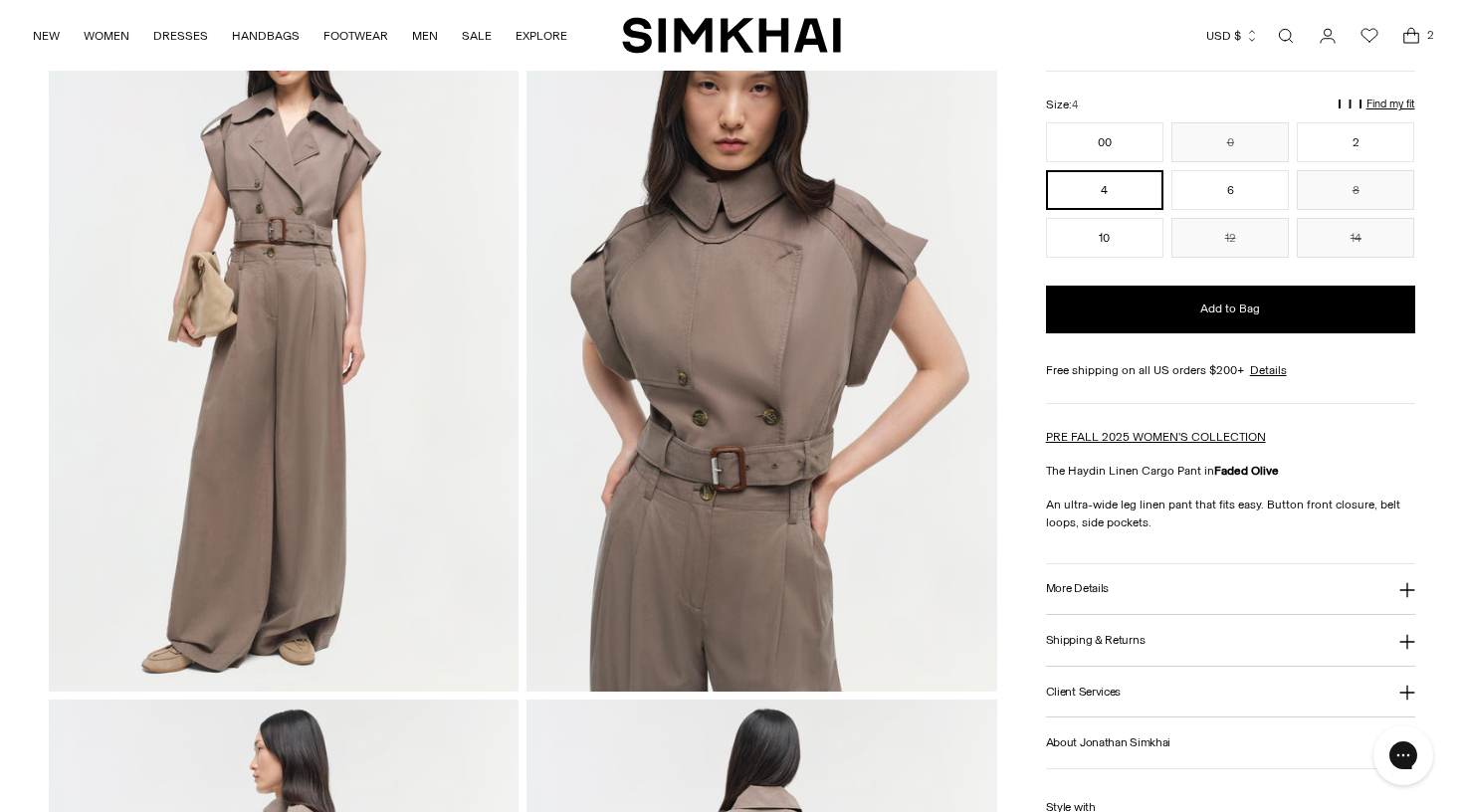 click on "Shipping & Returns" at bounding box center [1230, 640] 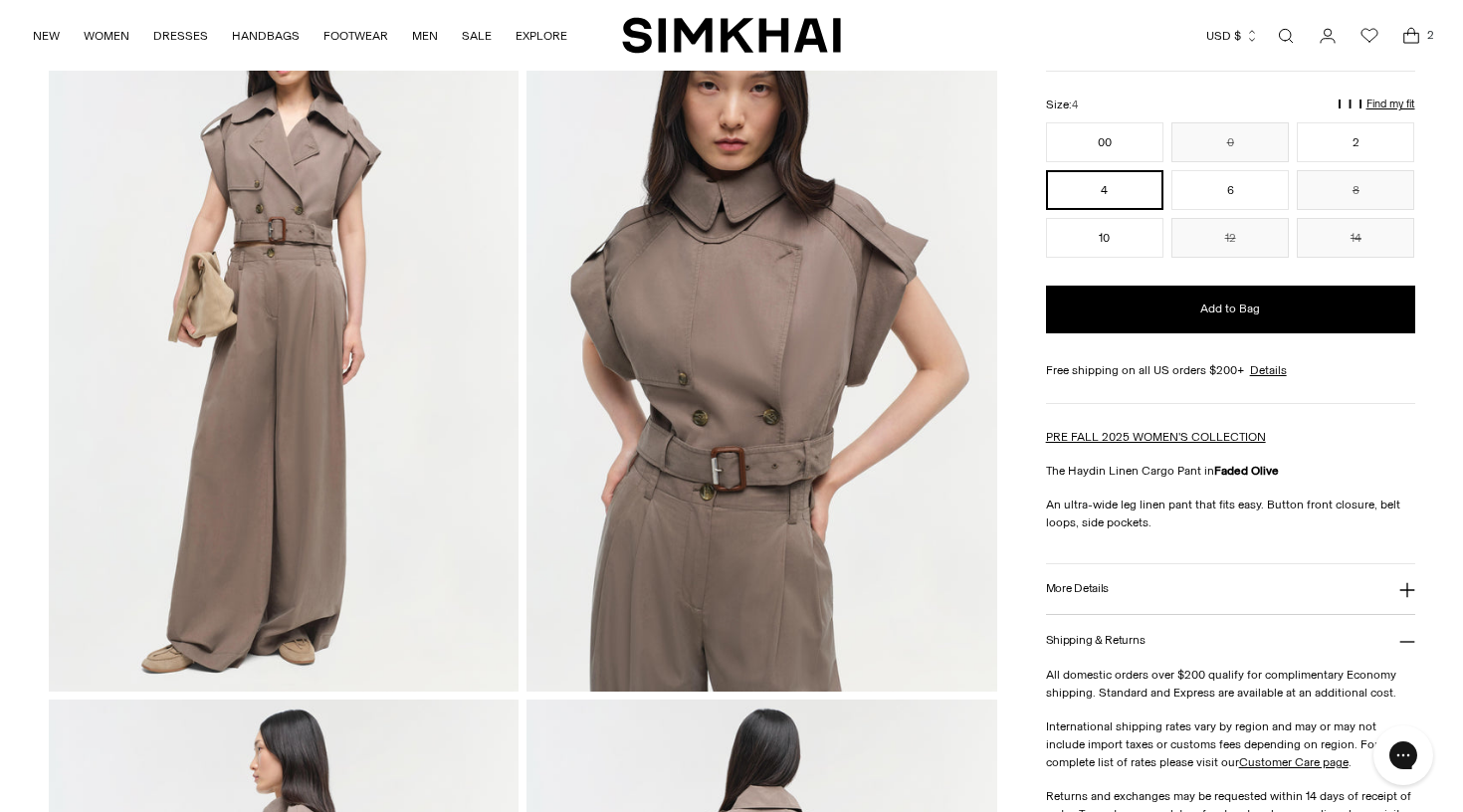 click on "Shipping & Returns" at bounding box center [1230, 640] 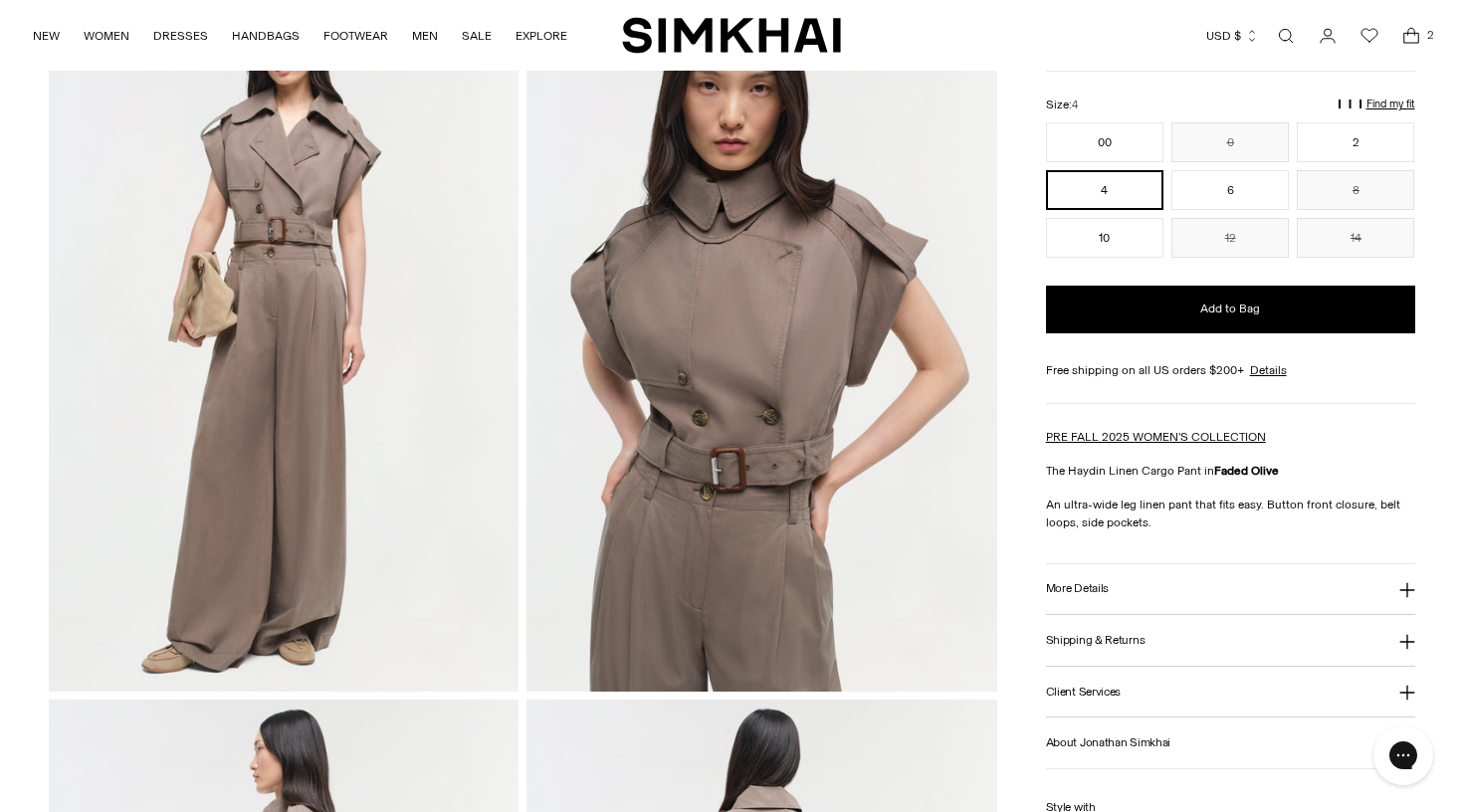 click on "More Details" at bounding box center (1230, 589) 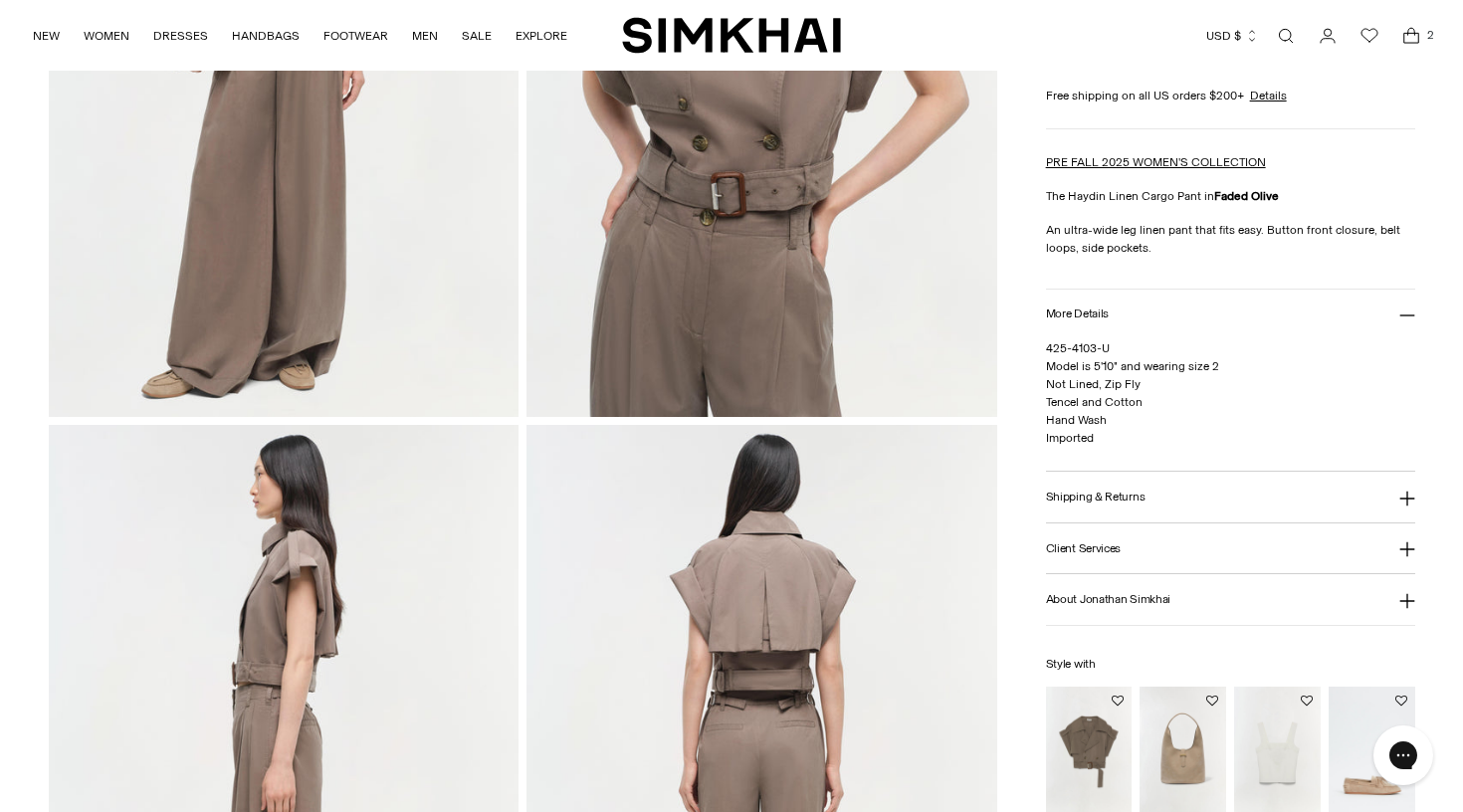 scroll, scrollTop: 455, scrollLeft: 0, axis: vertical 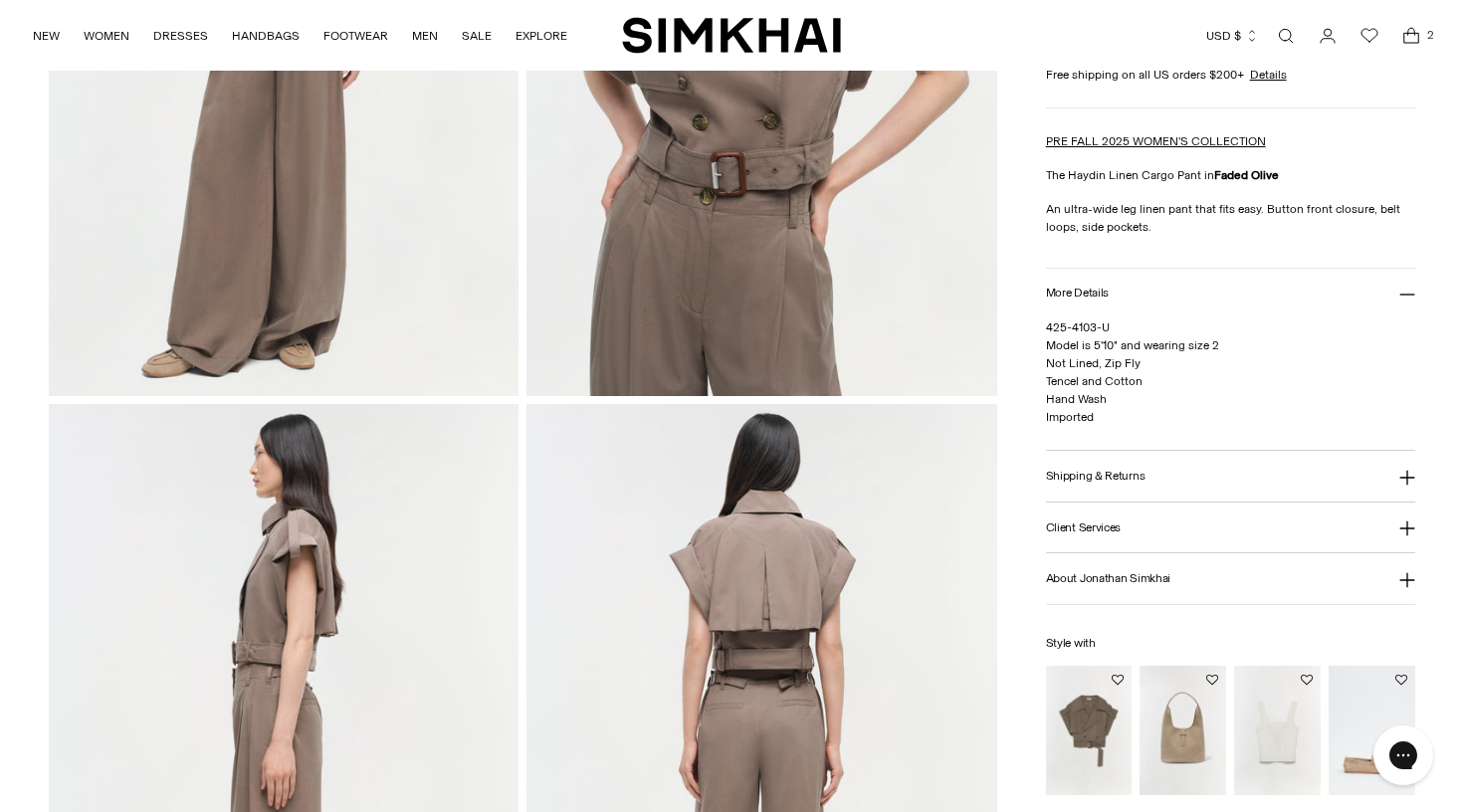 click on "Shipping & Returns" at bounding box center [1230, 476] 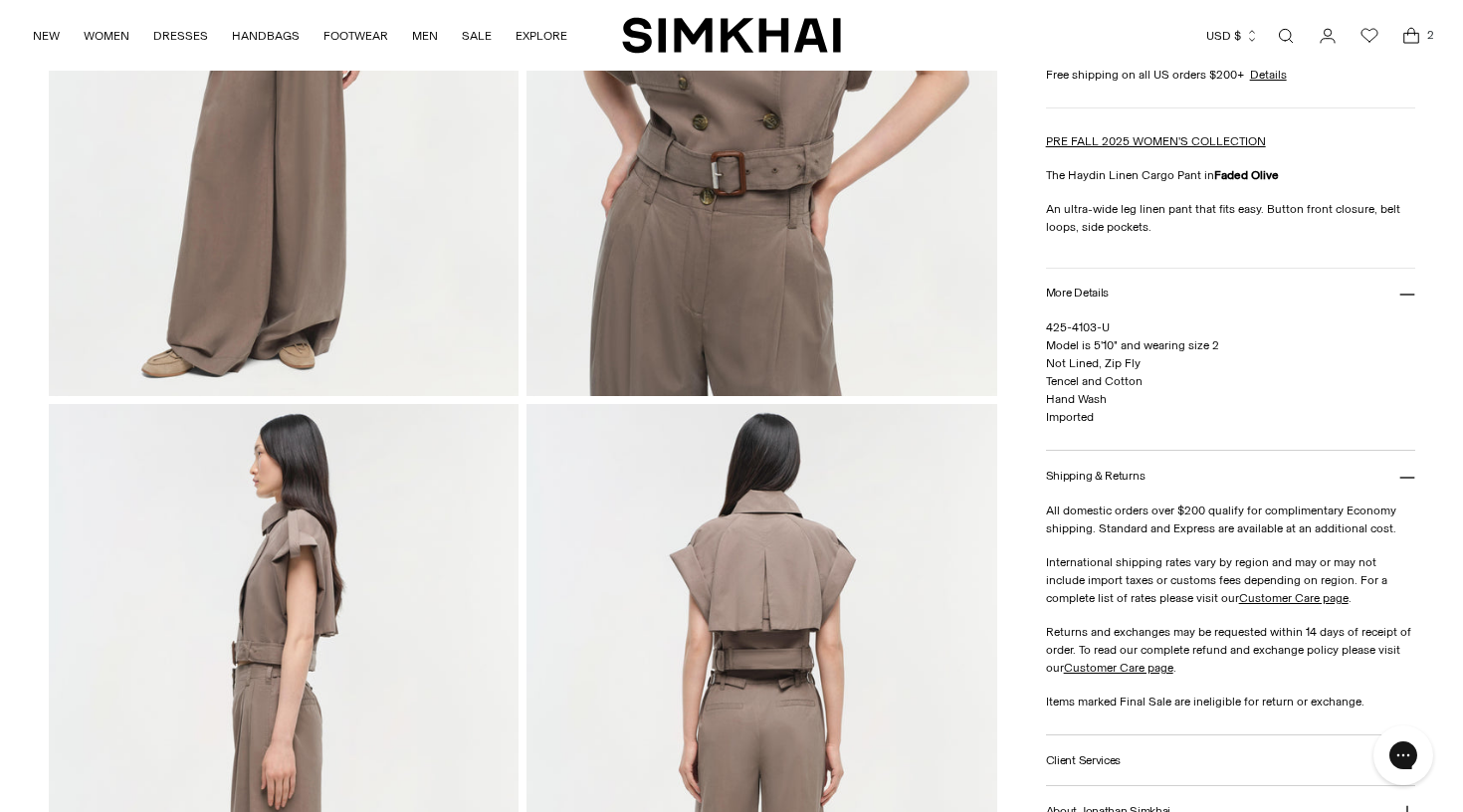 scroll, scrollTop: 547, scrollLeft: 0, axis: vertical 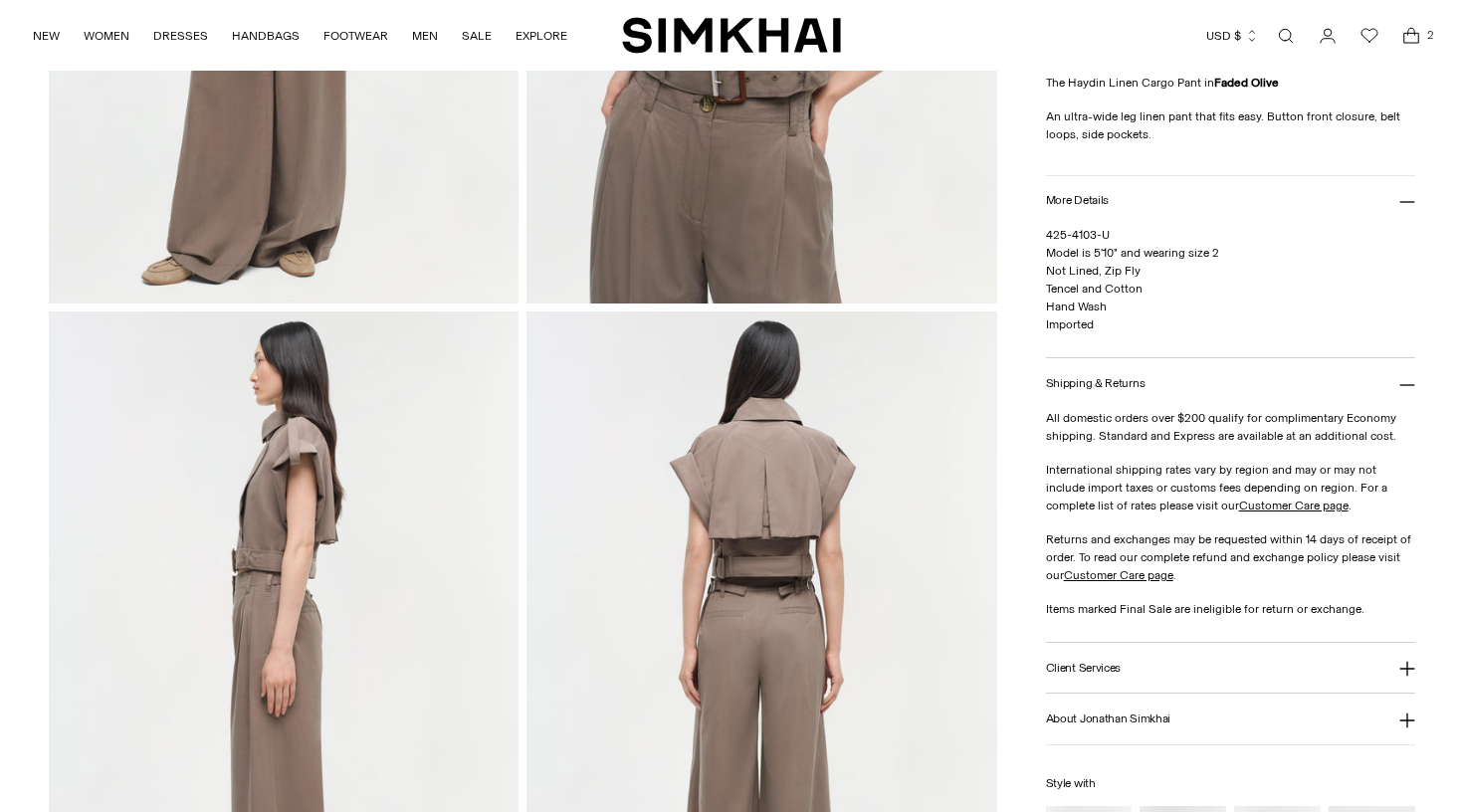 click on "Shipping & Returns" at bounding box center [1230, 383] 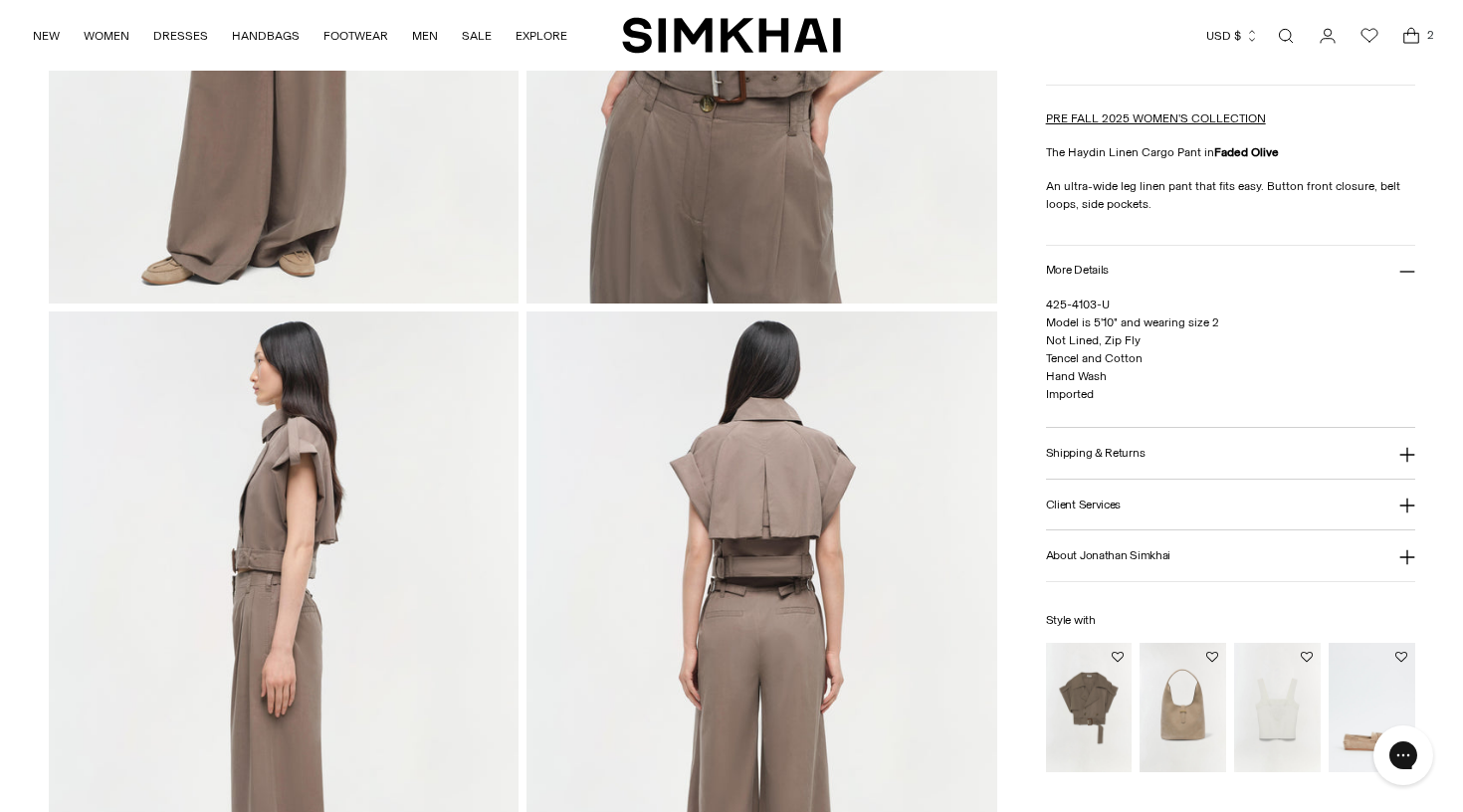 click on "Client Services" at bounding box center [1230, 505] 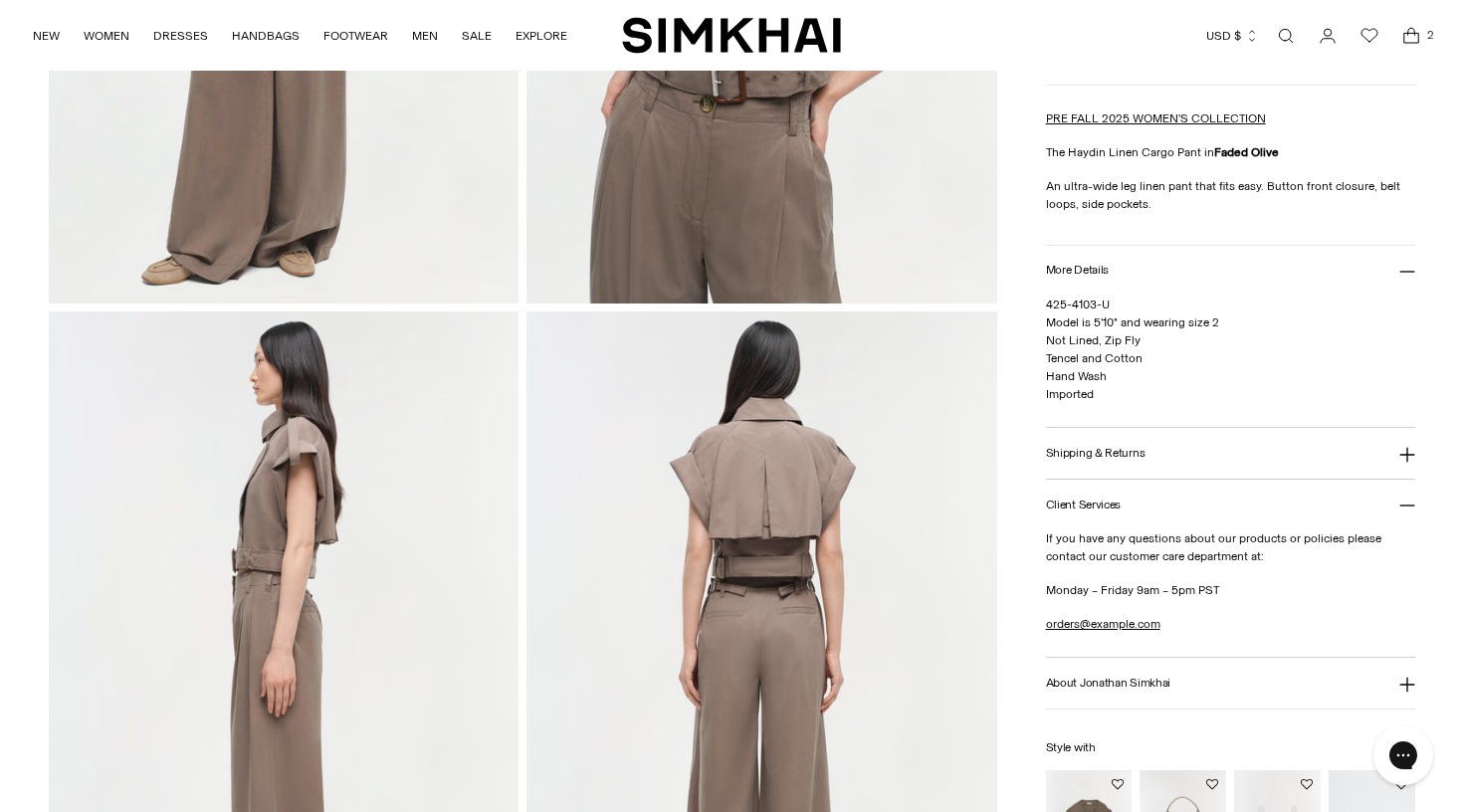 click on "Client Services" at bounding box center (1230, 505) 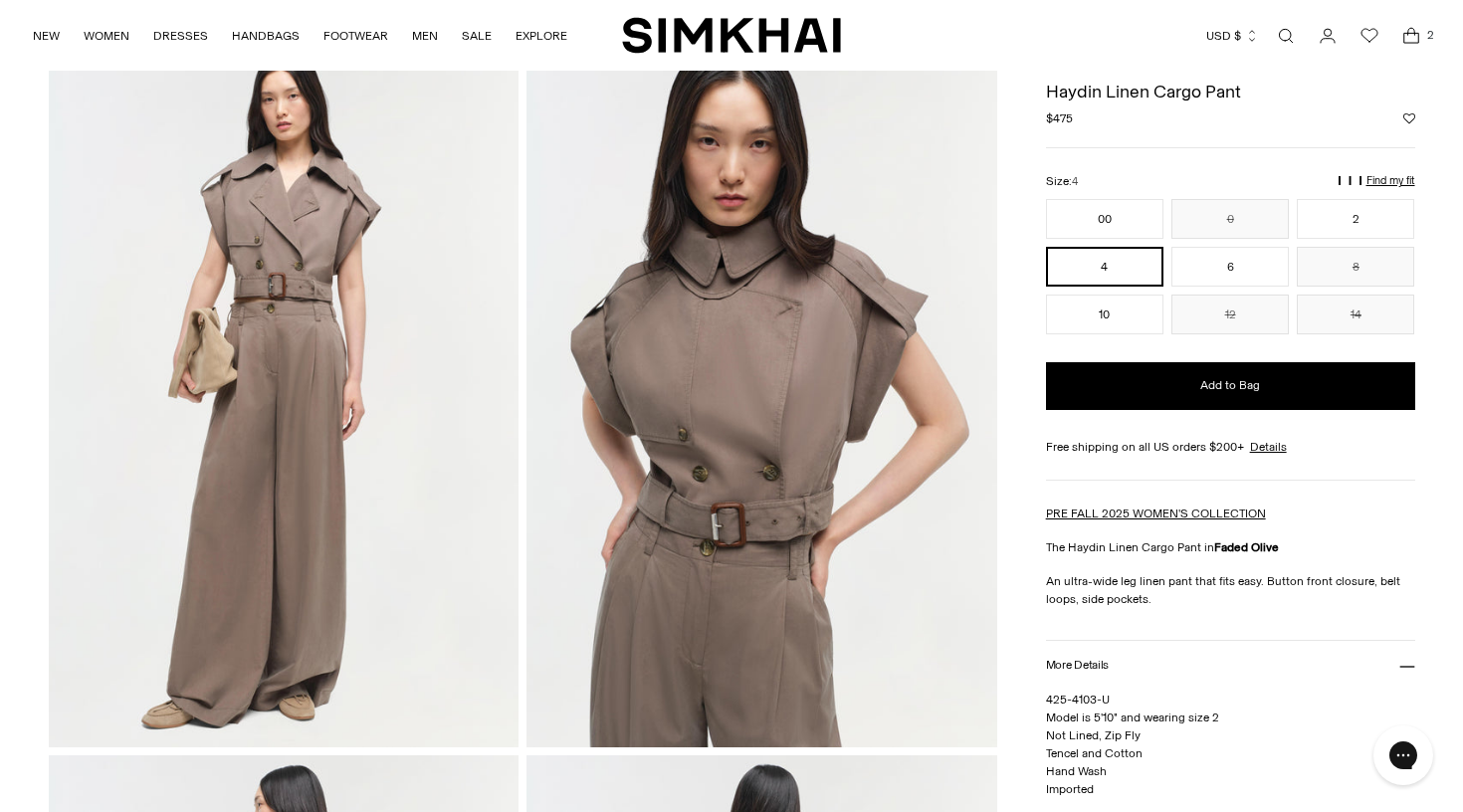 scroll, scrollTop: 34, scrollLeft: 0, axis: vertical 